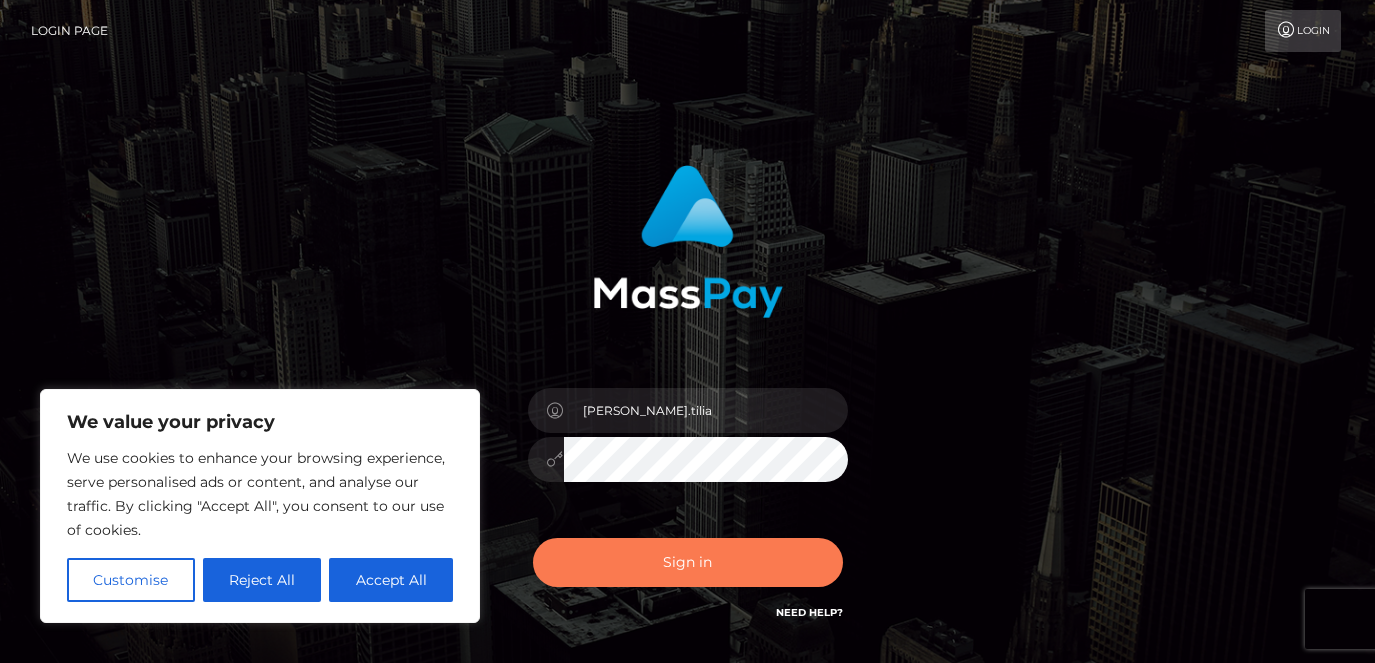 scroll, scrollTop: 0, scrollLeft: 0, axis: both 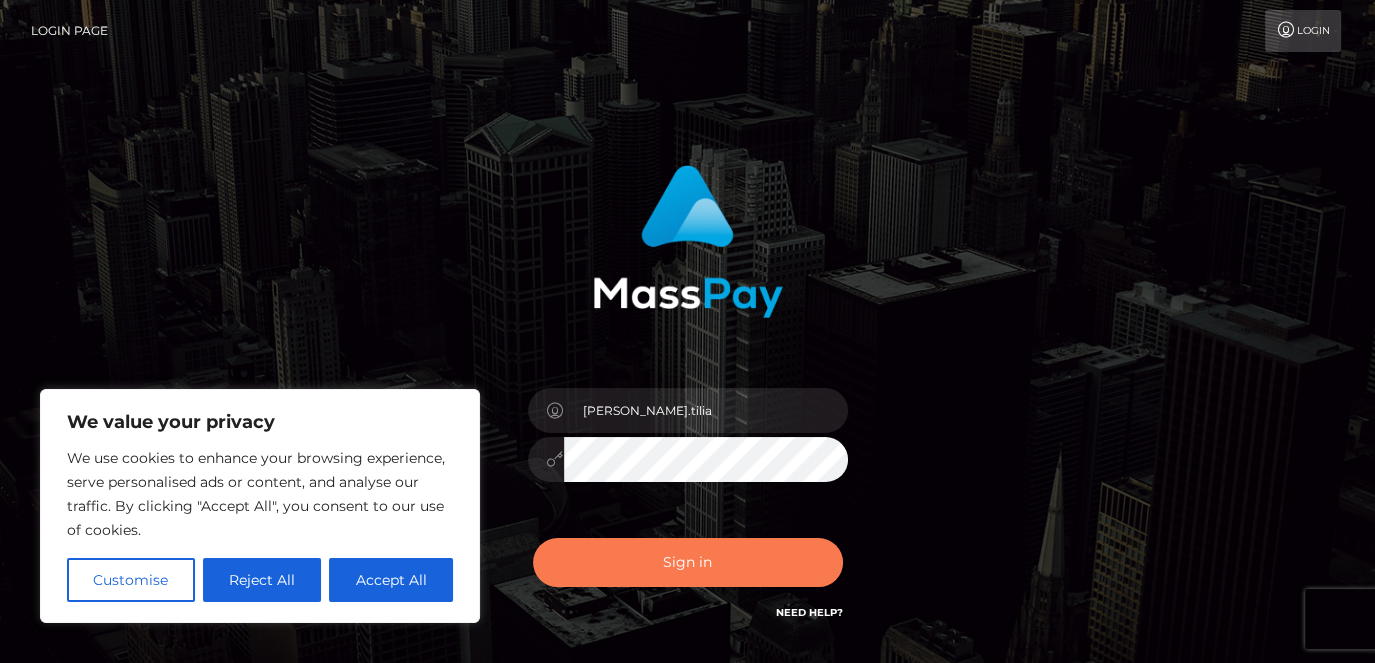 click on "Sign in" at bounding box center [688, 562] 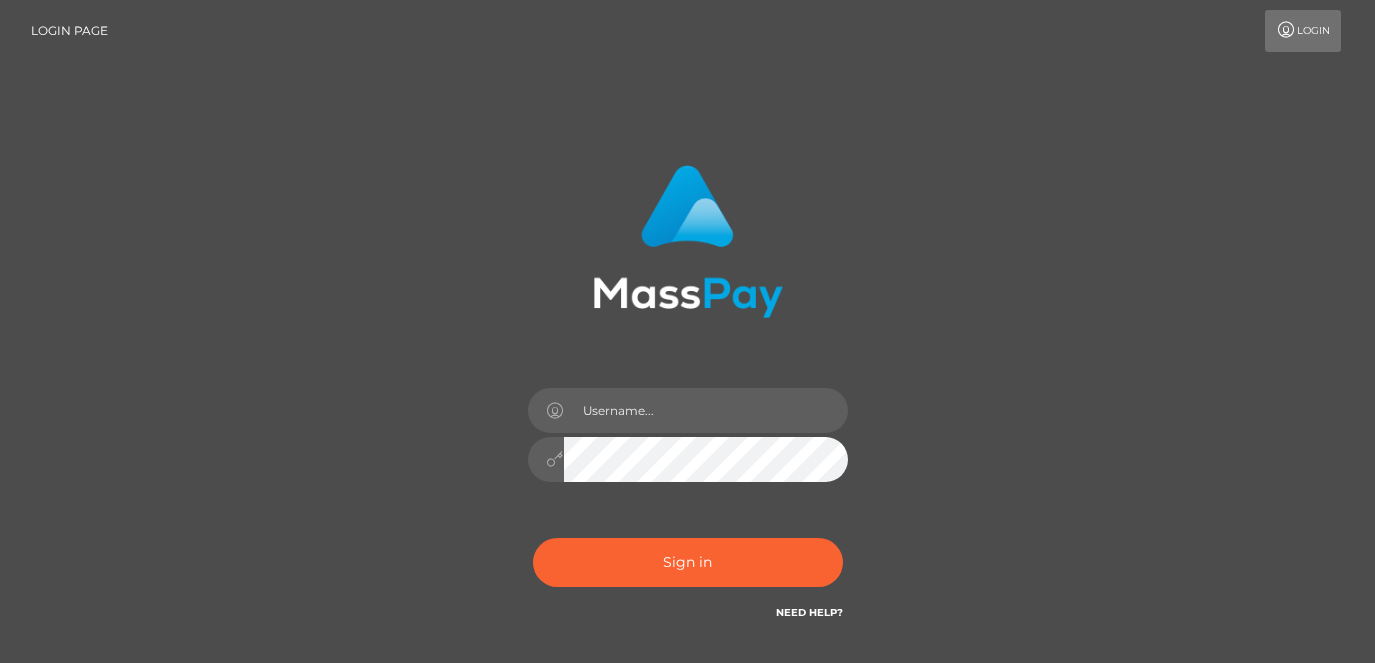 scroll, scrollTop: 0, scrollLeft: 0, axis: both 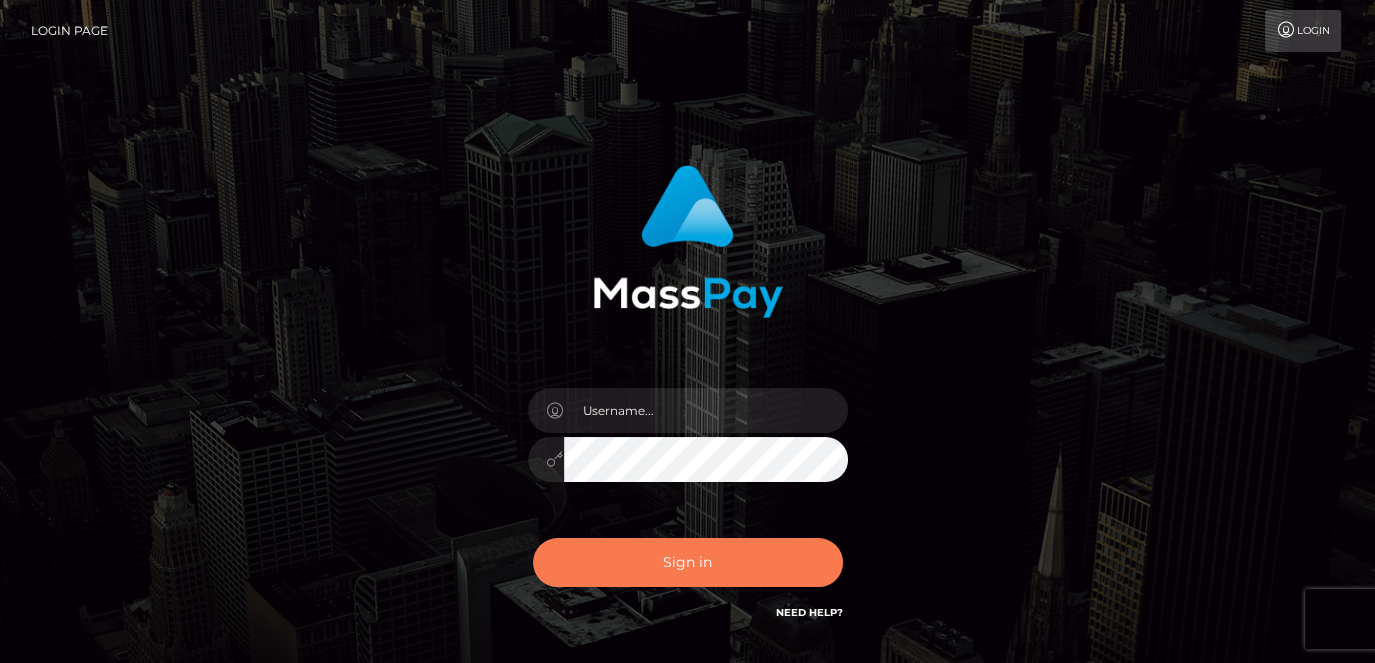click on "Sign in" at bounding box center (688, 562) 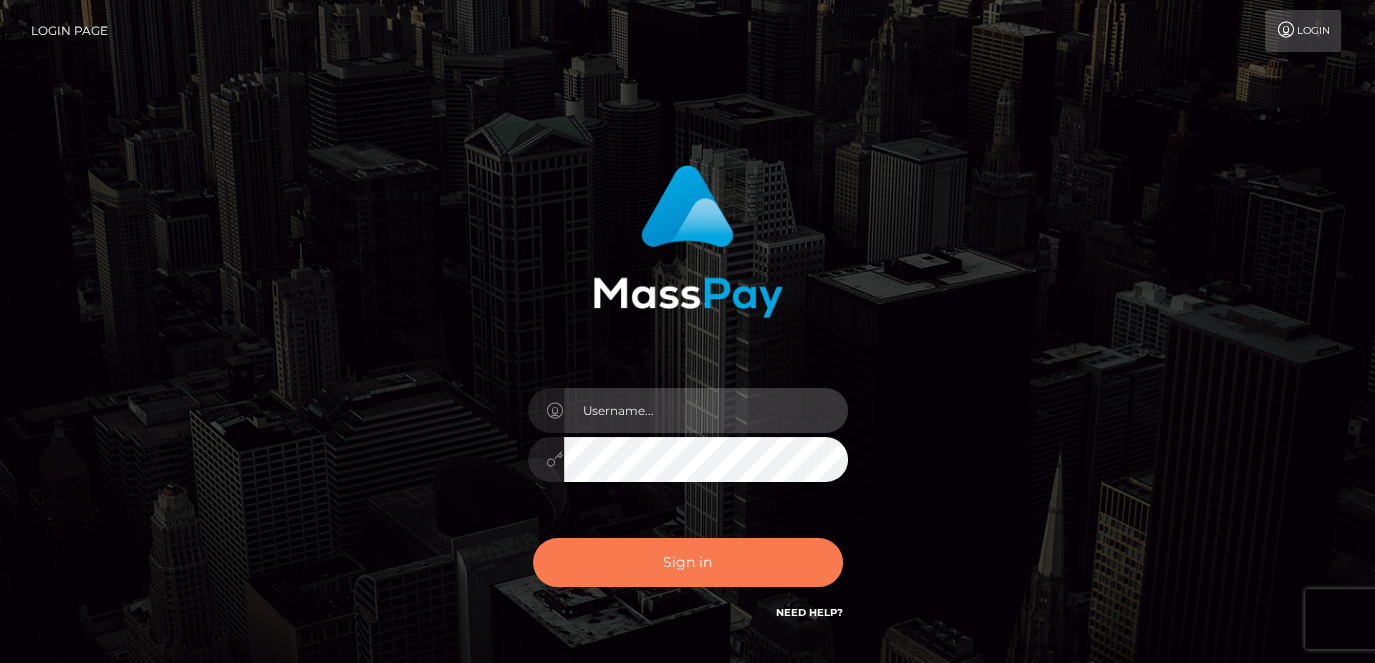 type on "[PERSON_NAME].tilia" 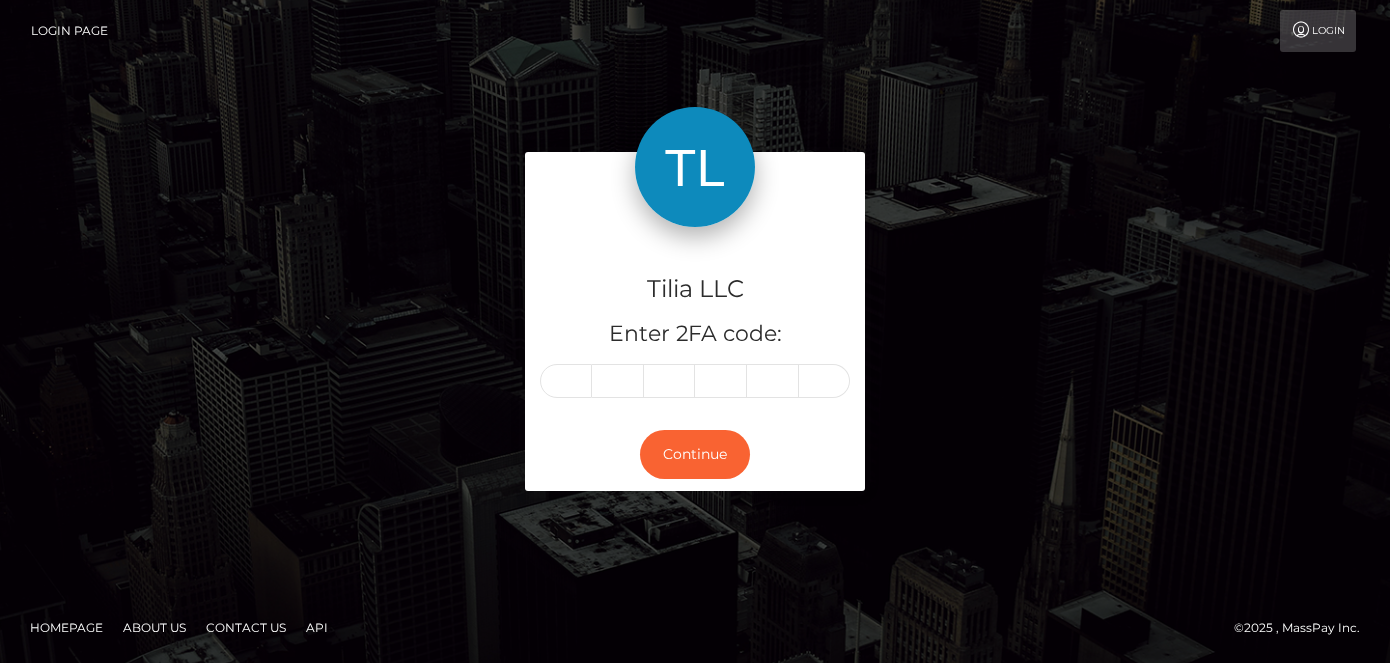 scroll, scrollTop: 0, scrollLeft: 0, axis: both 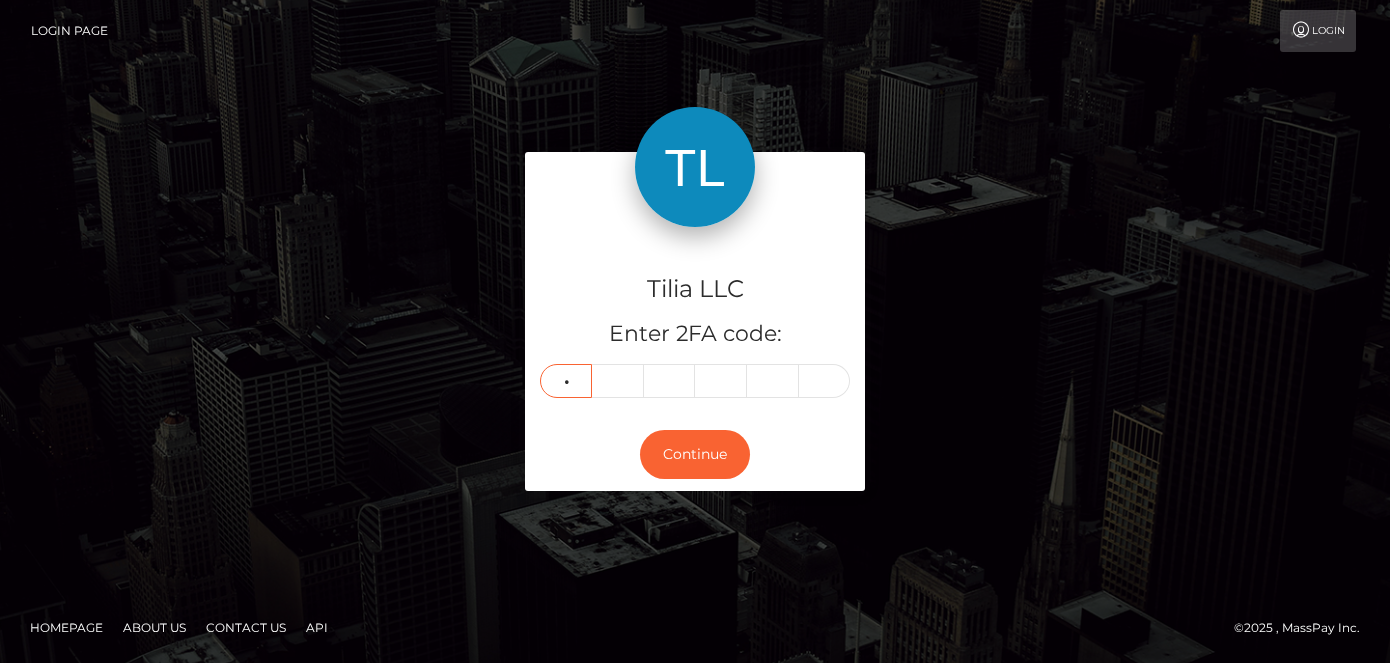 type on "1" 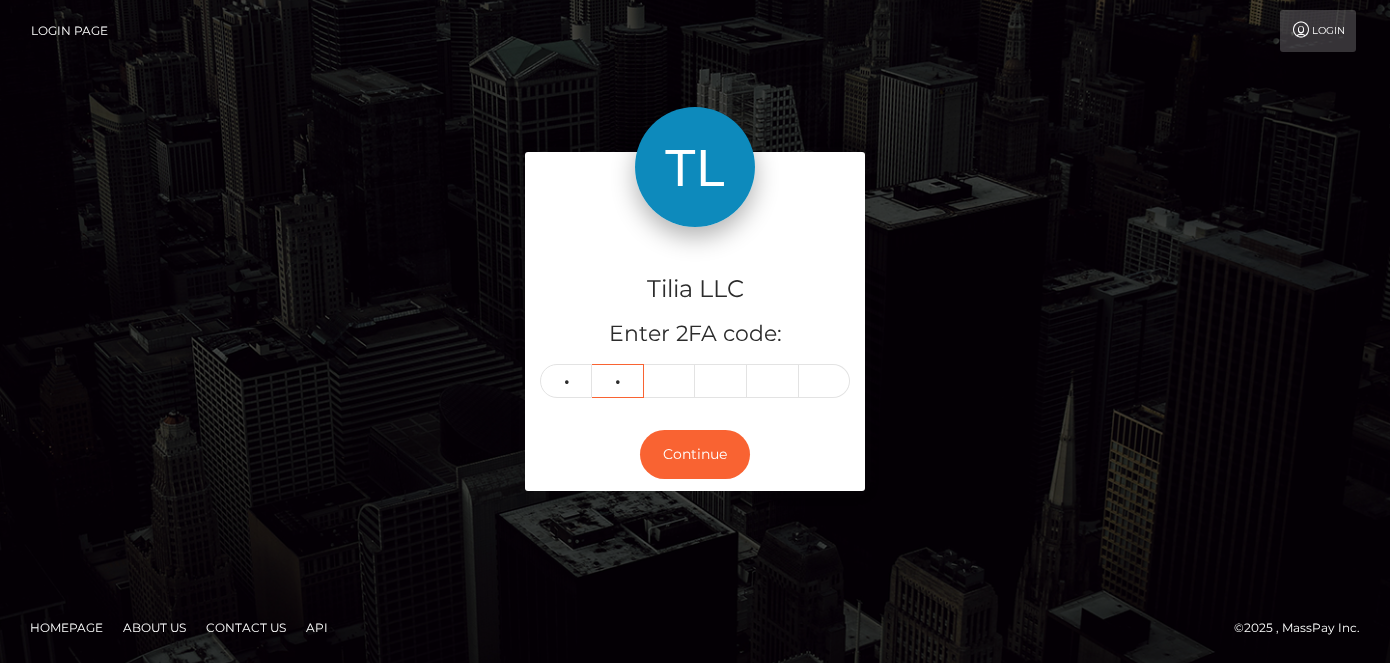 type on "0" 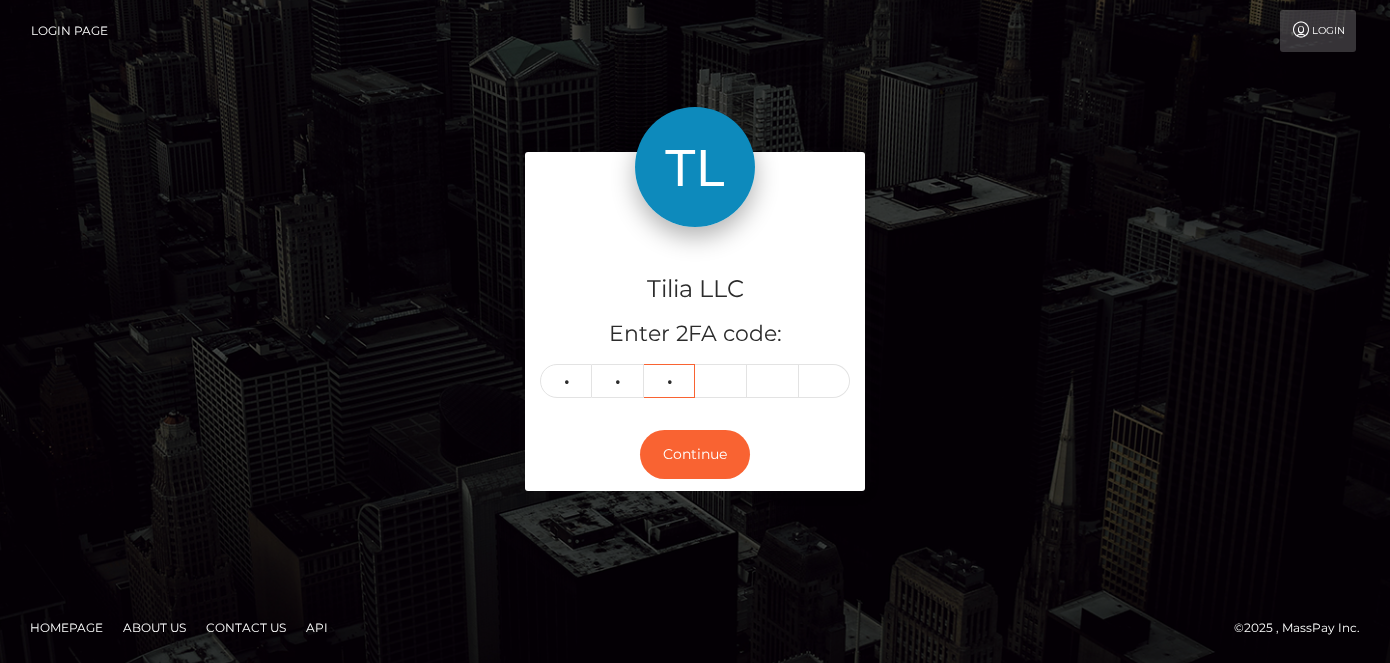 type on "1" 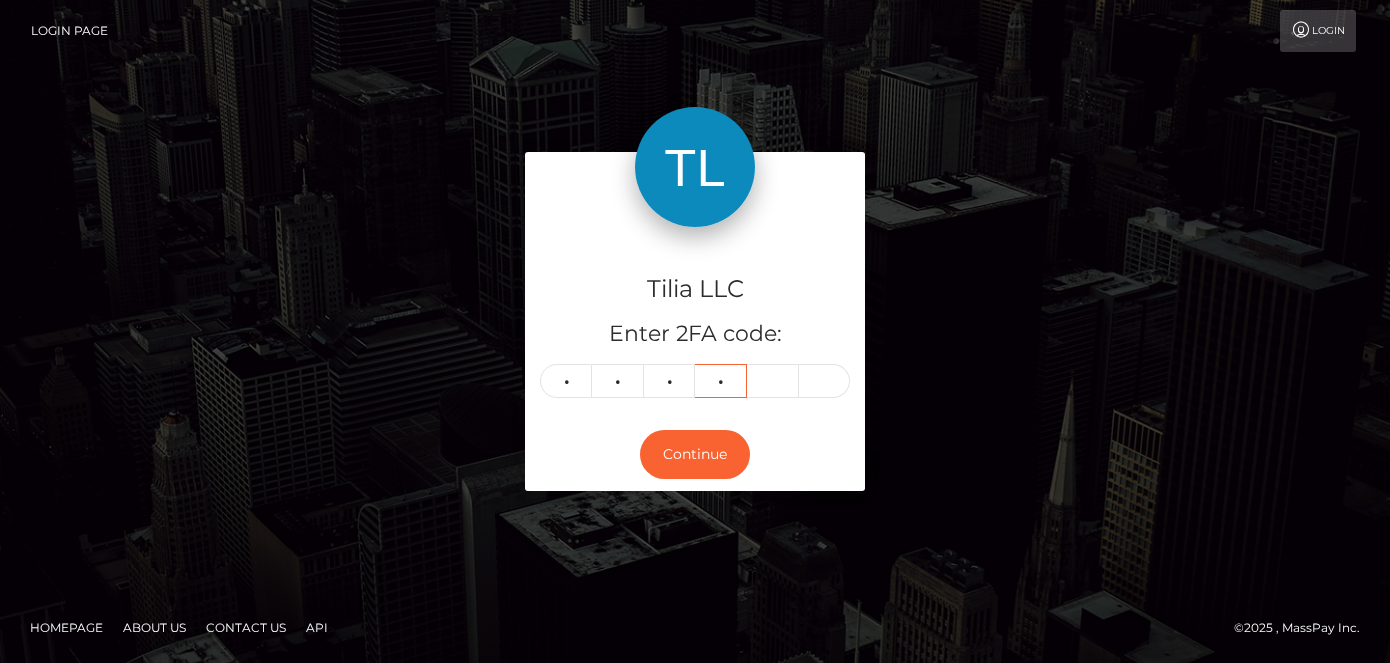 type on "3" 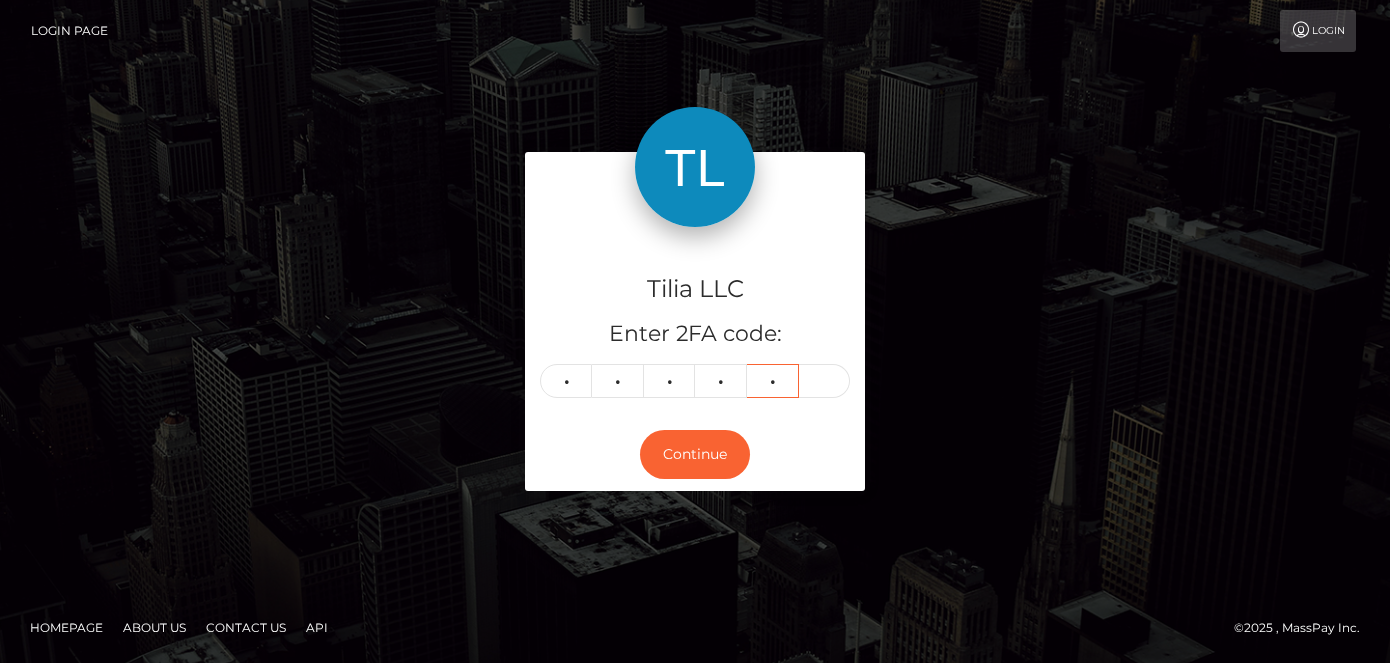 type on "1" 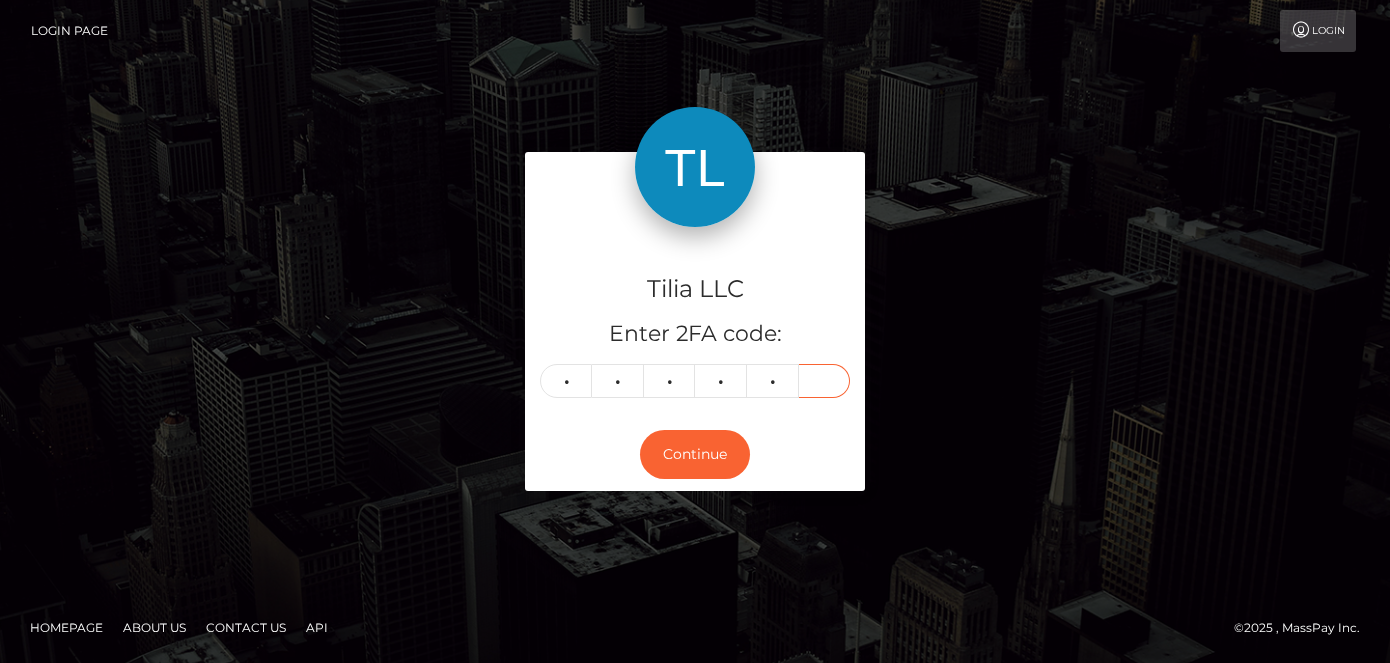 type on "2" 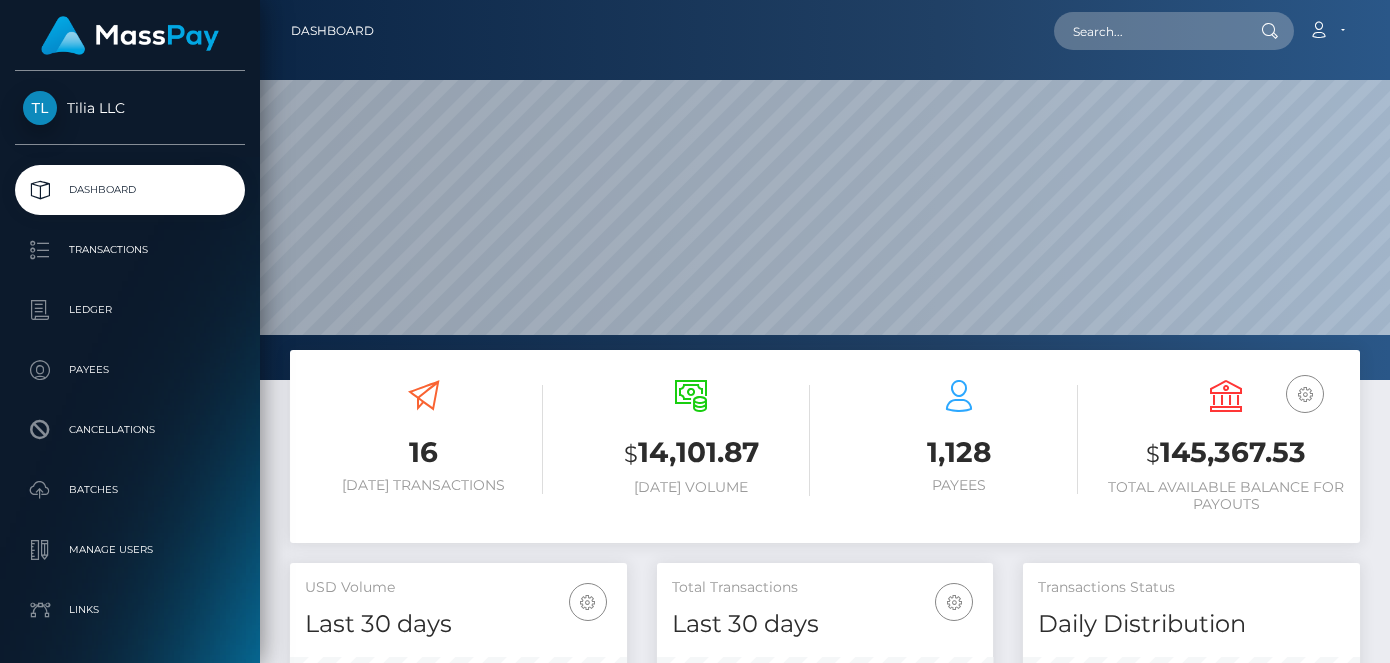 scroll, scrollTop: 0, scrollLeft: 0, axis: both 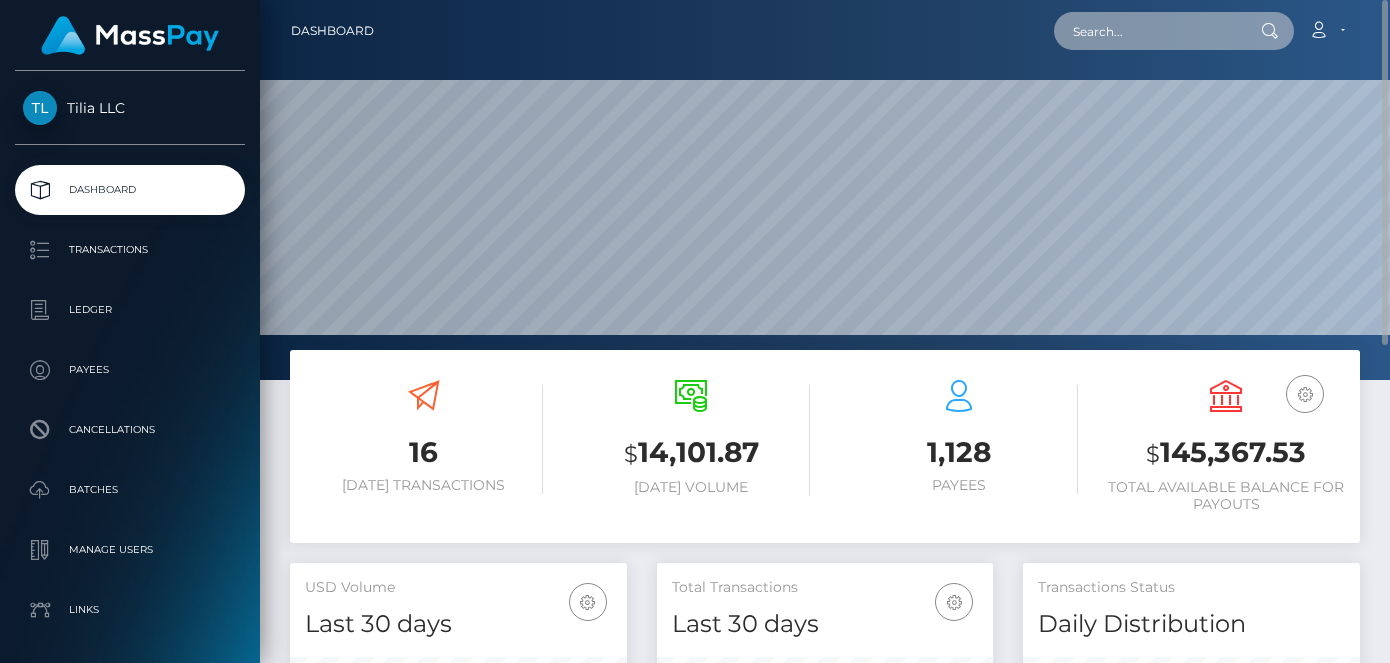 click at bounding box center (1148, 31) 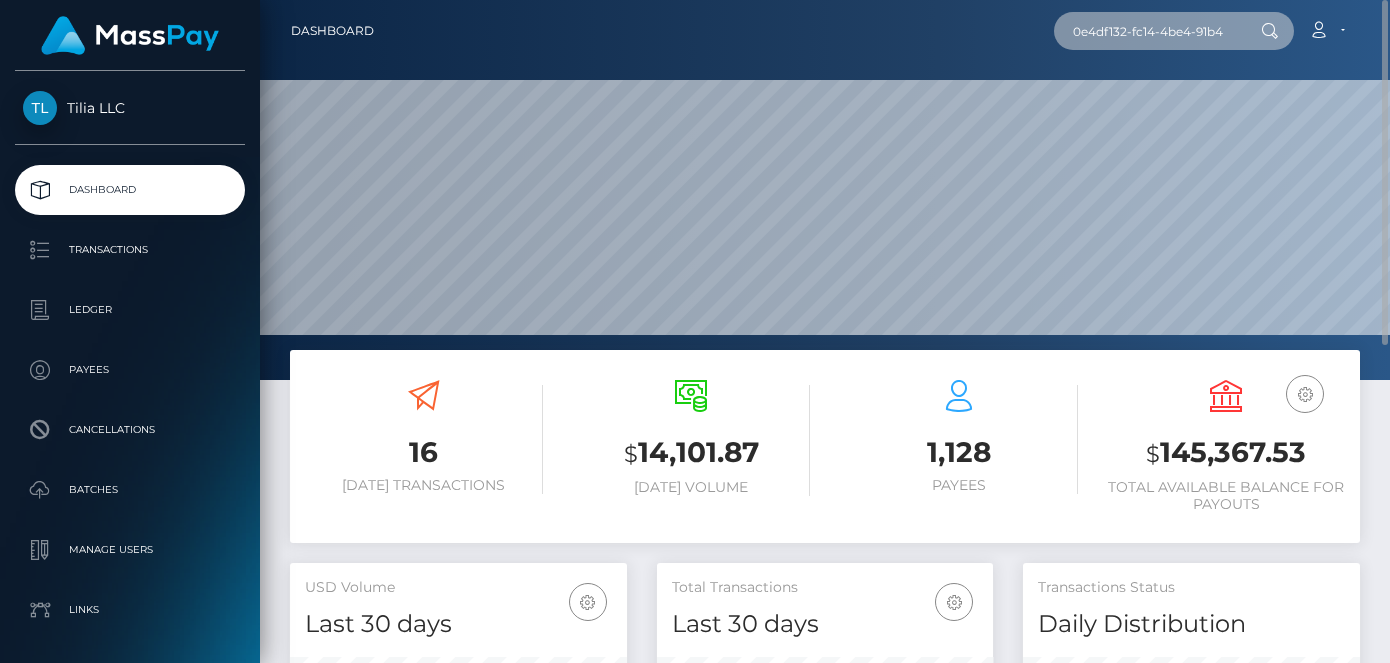 scroll, scrollTop: 0, scrollLeft: 83, axis: horizontal 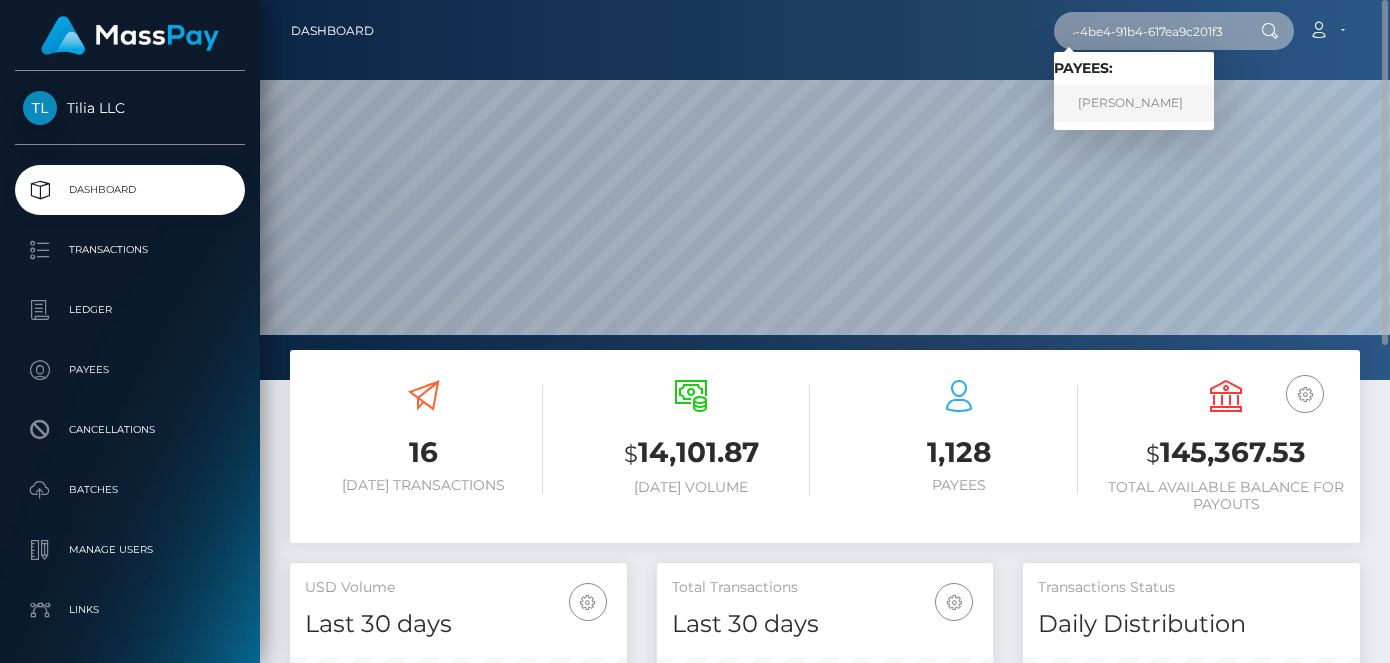 type on "0e4df132-fc14-4be4-91b4-617ea9c201f3" 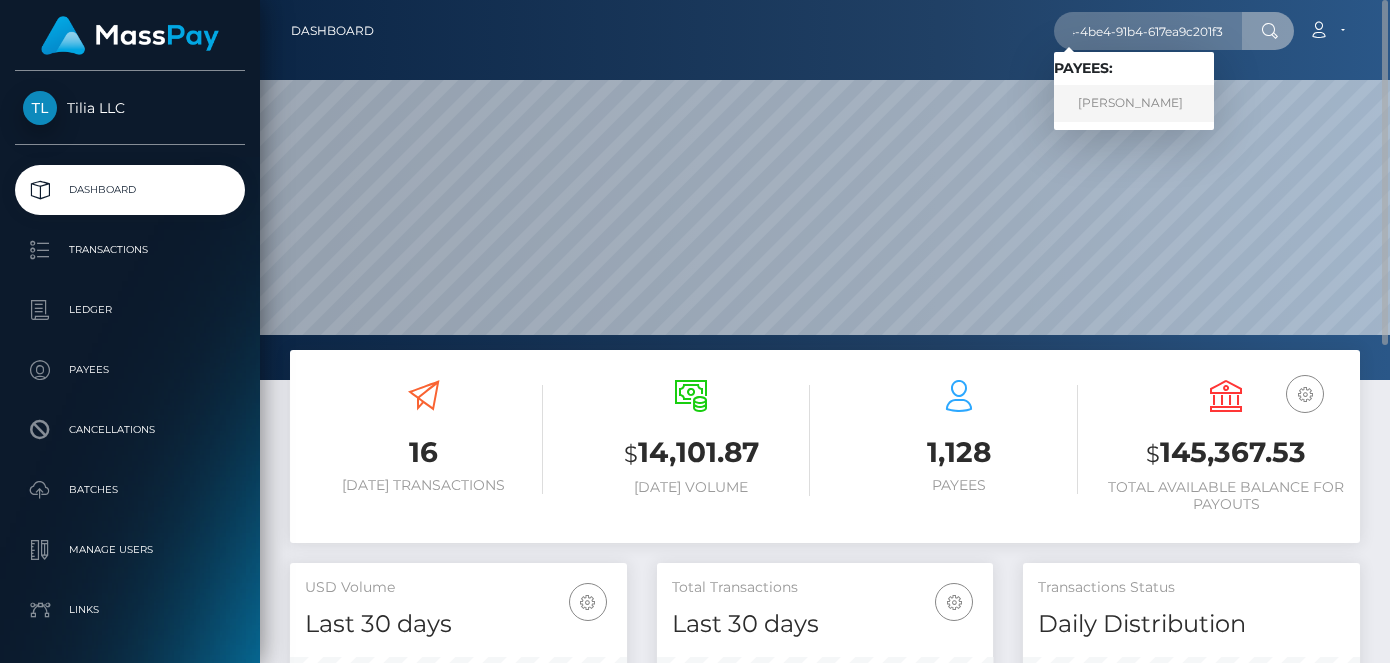scroll, scrollTop: 0, scrollLeft: 0, axis: both 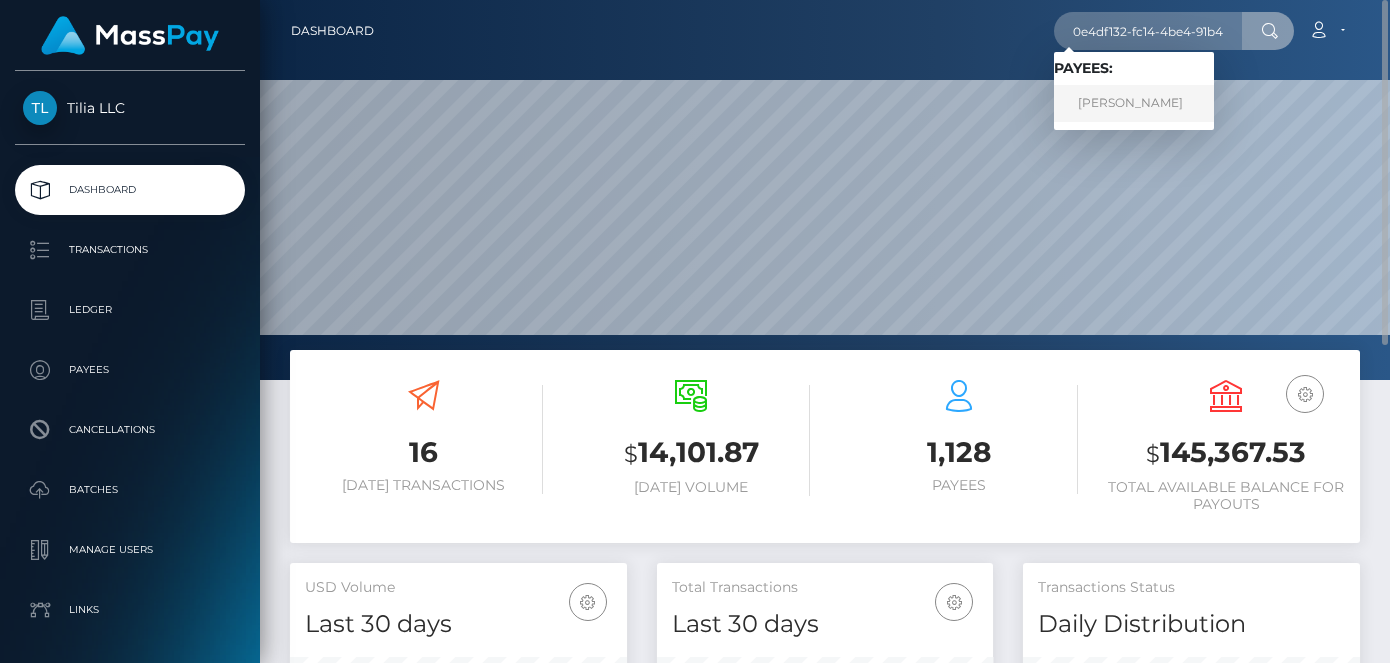 click on "Aida Simina  Demirgan" at bounding box center (1134, 103) 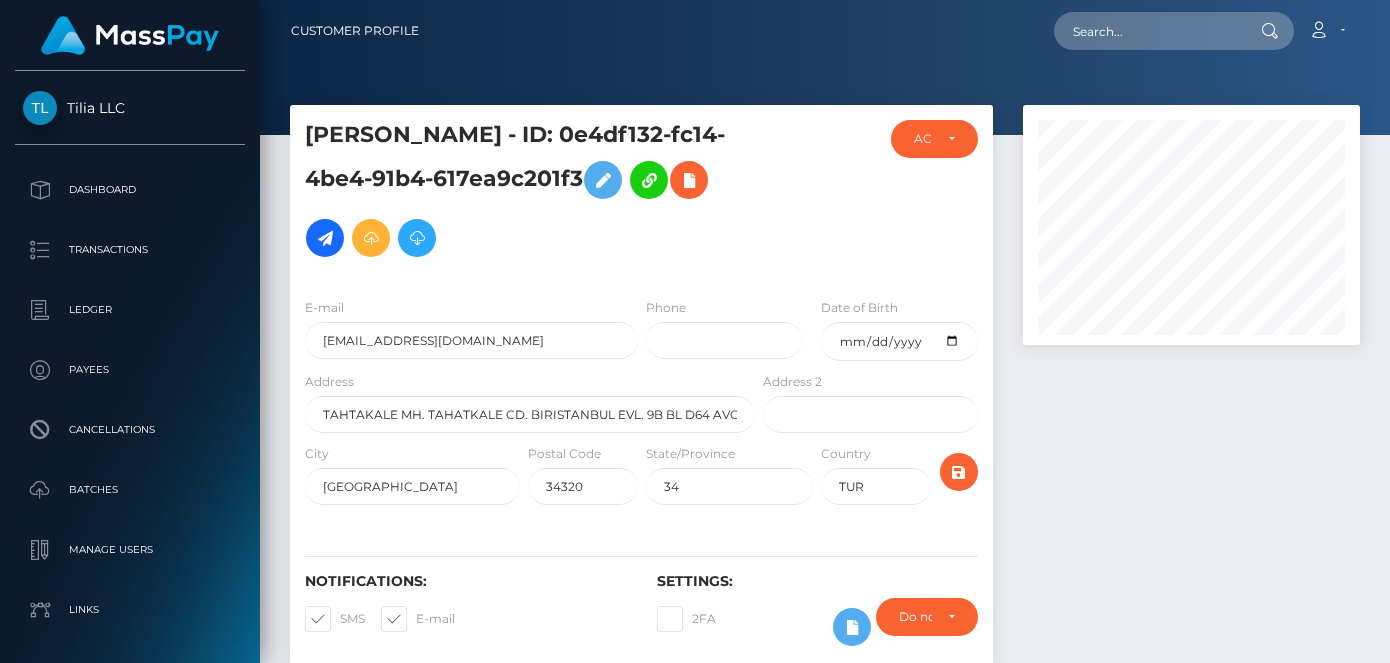 scroll, scrollTop: 0, scrollLeft: 0, axis: both 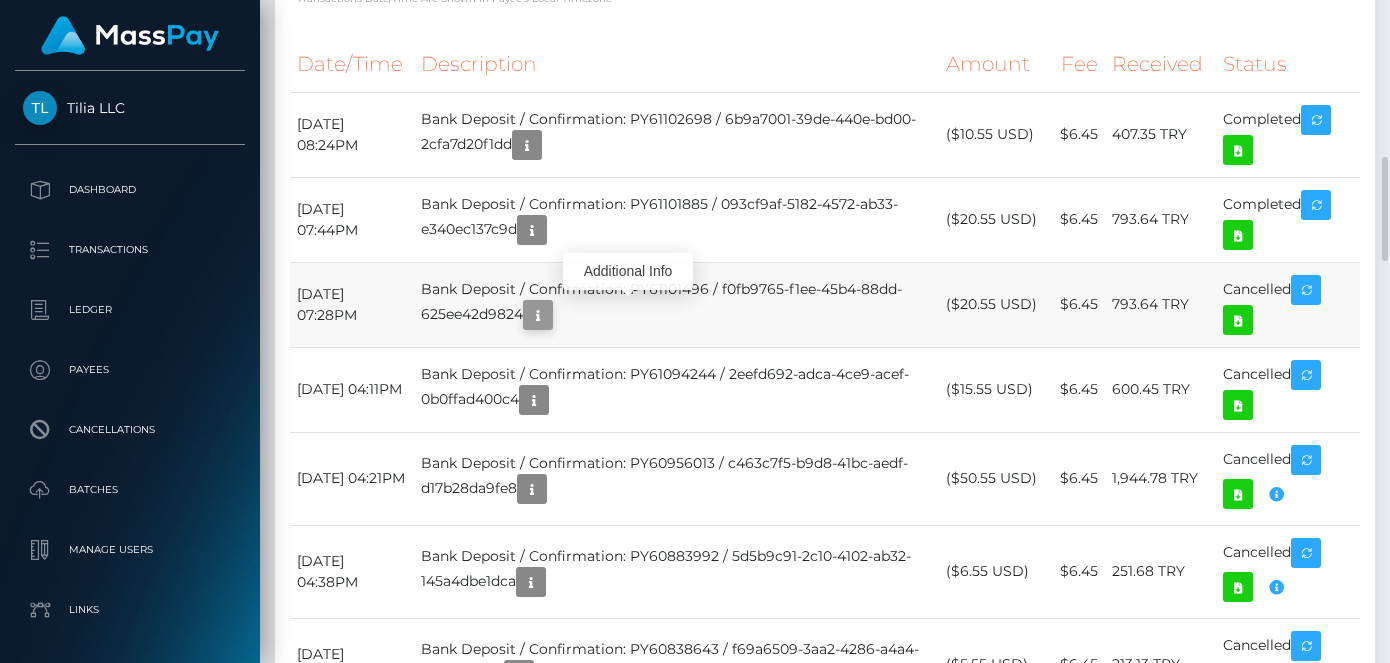 click at bounding box center (538, 315) 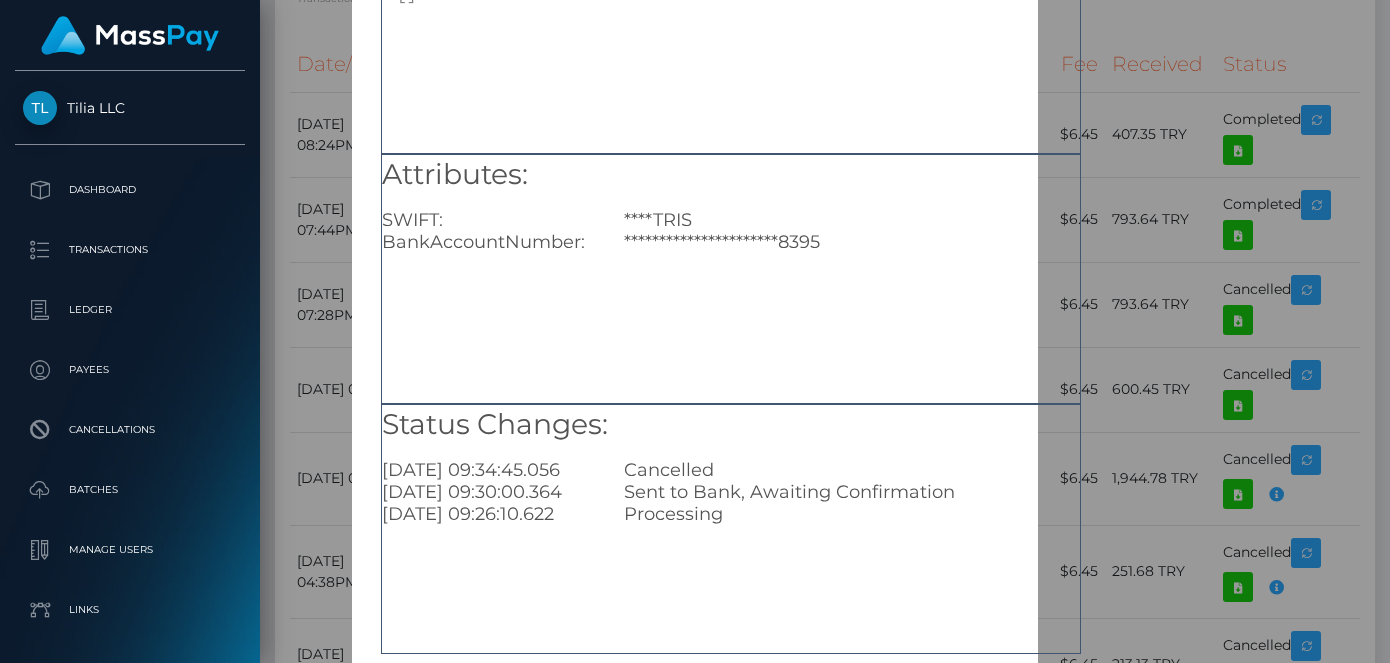 scroll, scrollTop: 288, scrollLeft: 0, axis: vertical 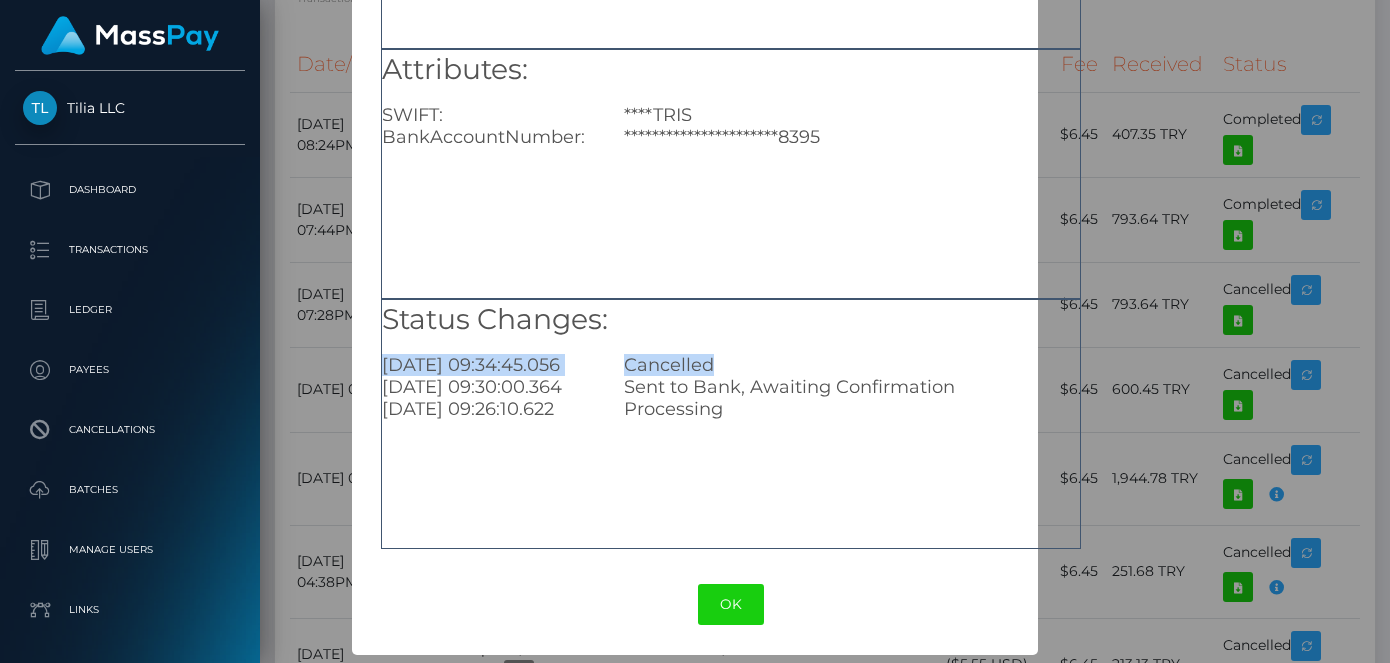 drag, startPoint x: 1082, startPoint y: 336, endPoint x: 1078, endPoint y: 365, distance: 29.274563 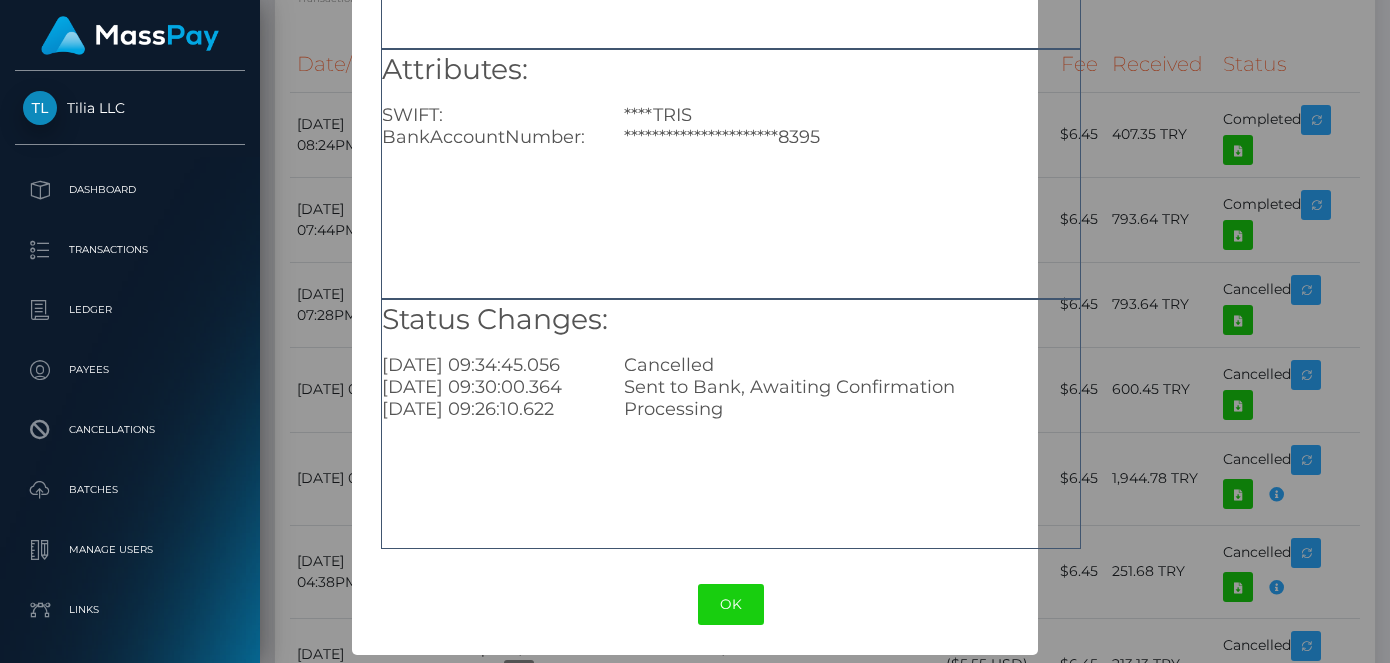 click on "**********" at bounding box center [731, 167] 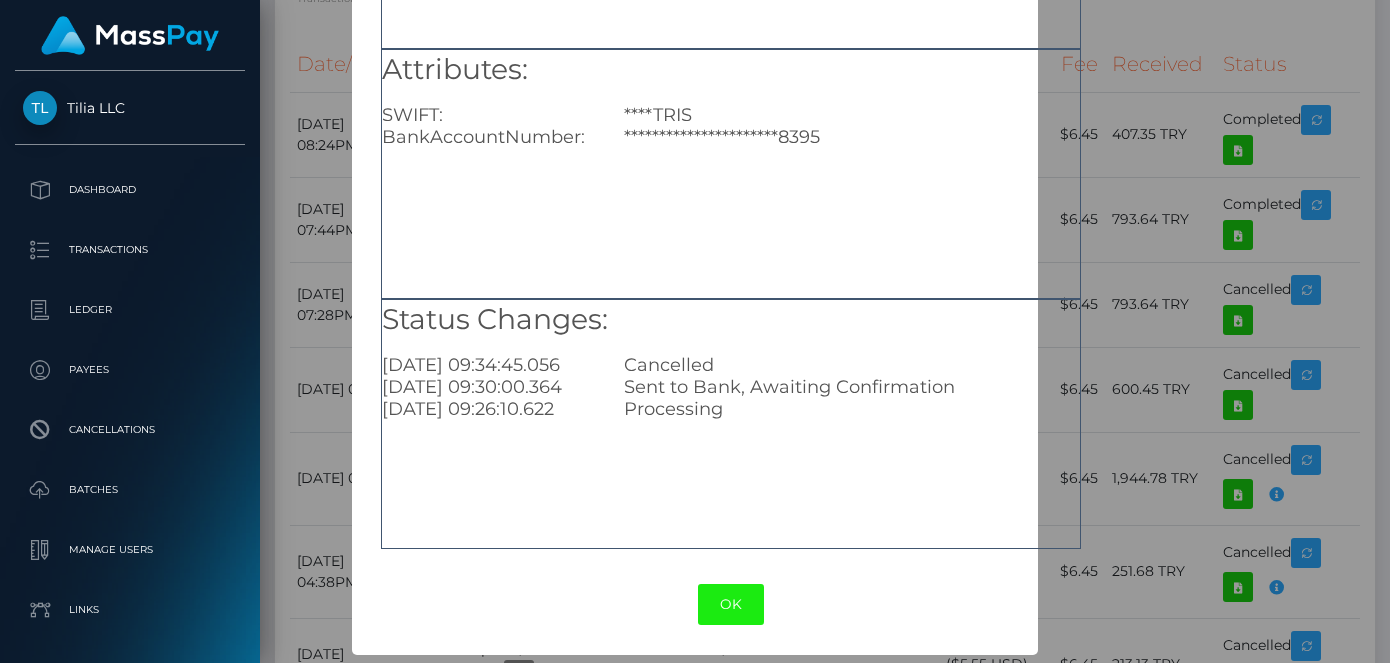 click on "OK" at bounding box center (731, 604) 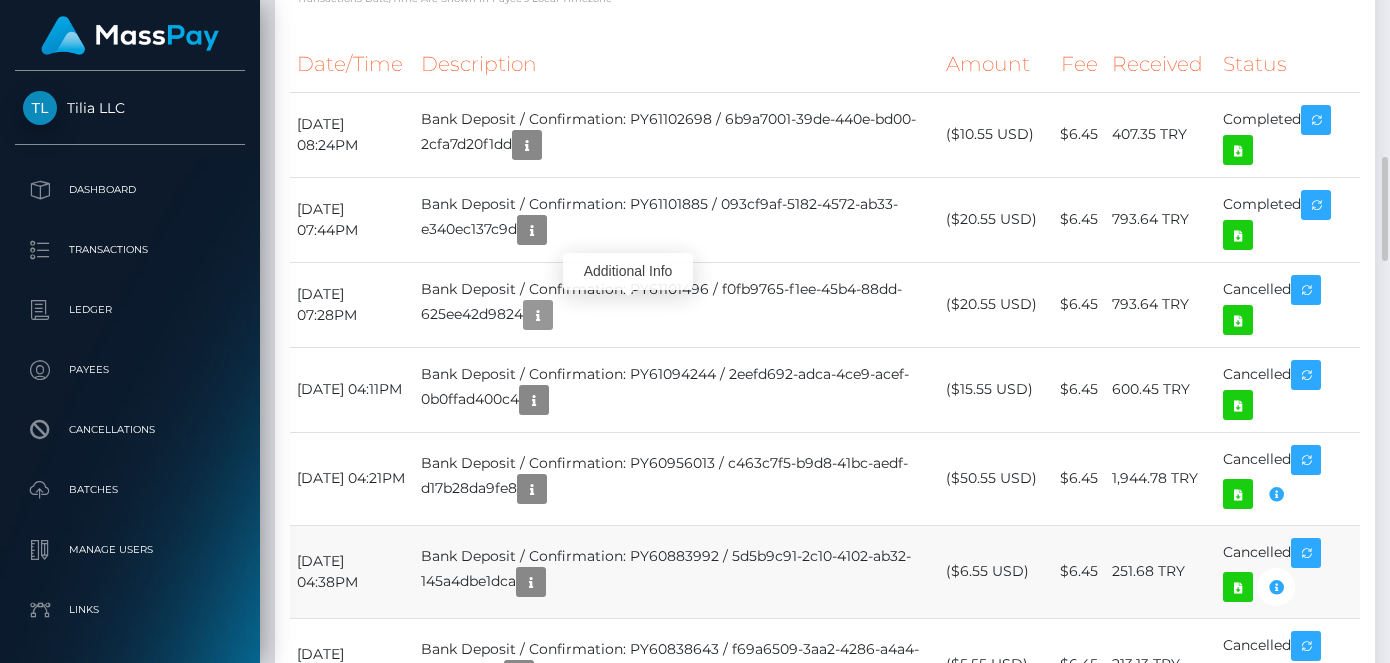 scroll, scrollTop: 240, scrollLeft: 336, axis: both 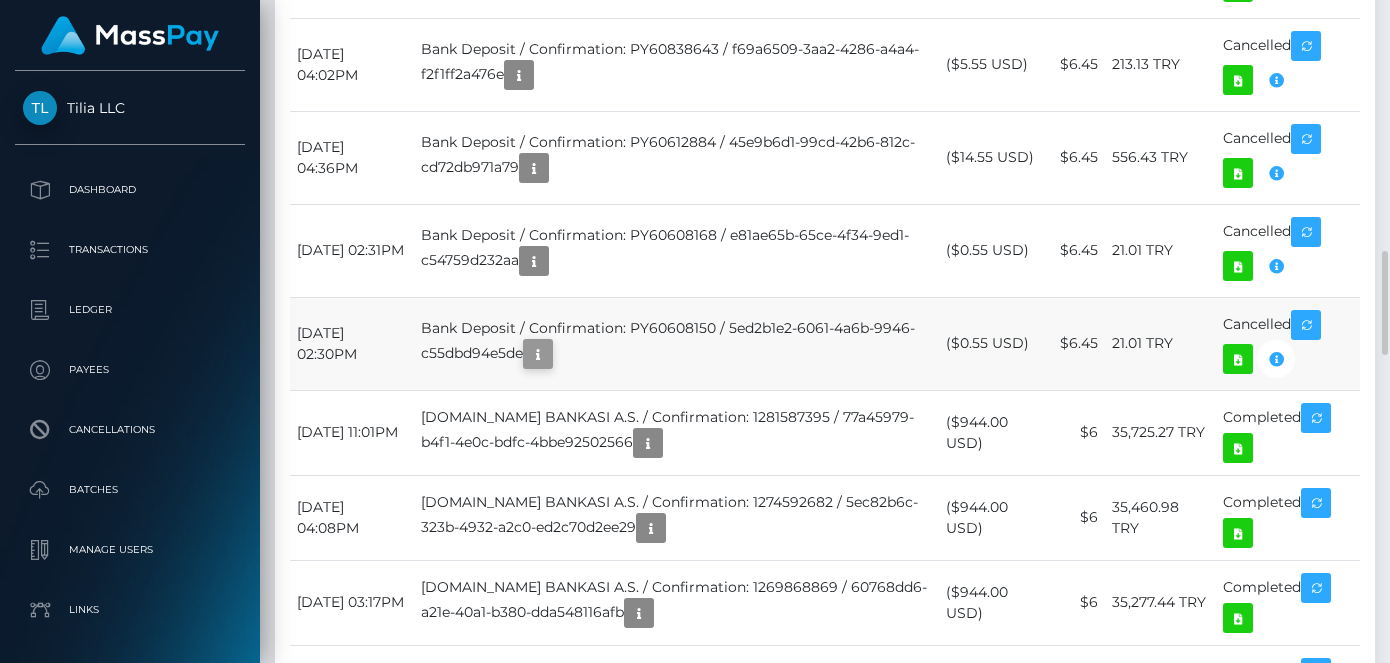 click at bounding box center [538, 354] 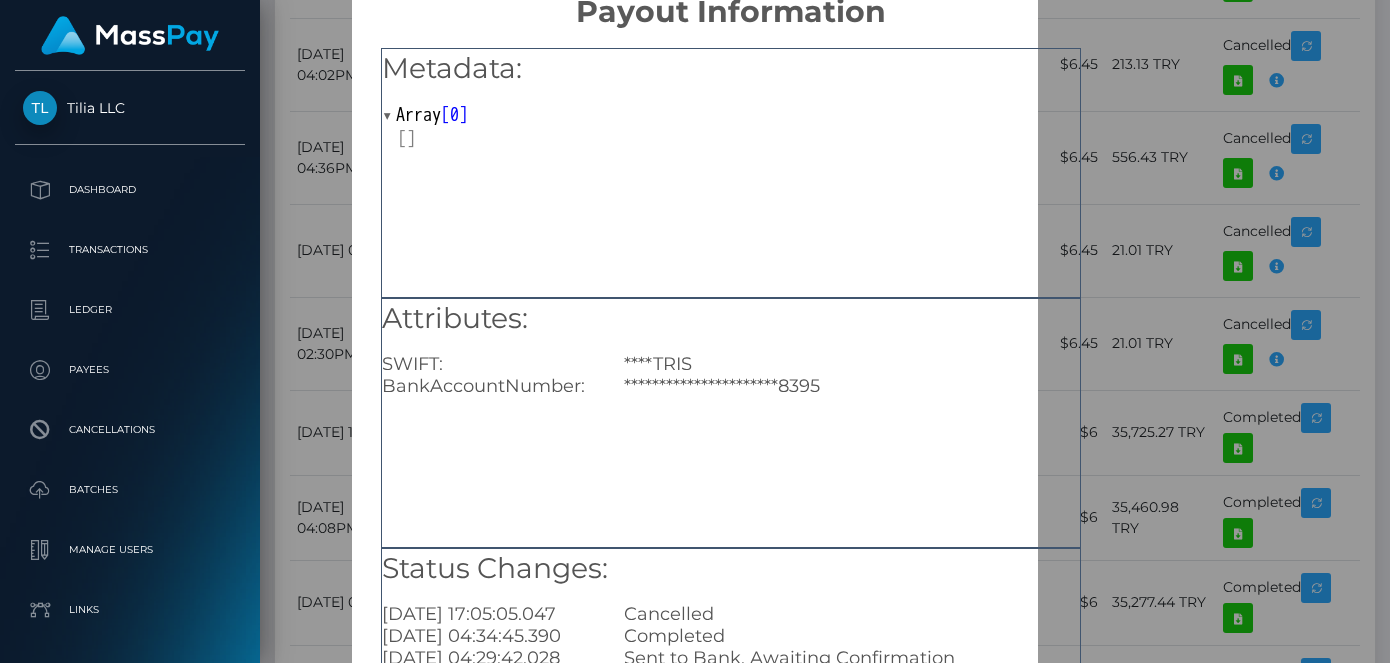 scroll, scrollTop: 200, scrollLeft: 0, axis: vertical 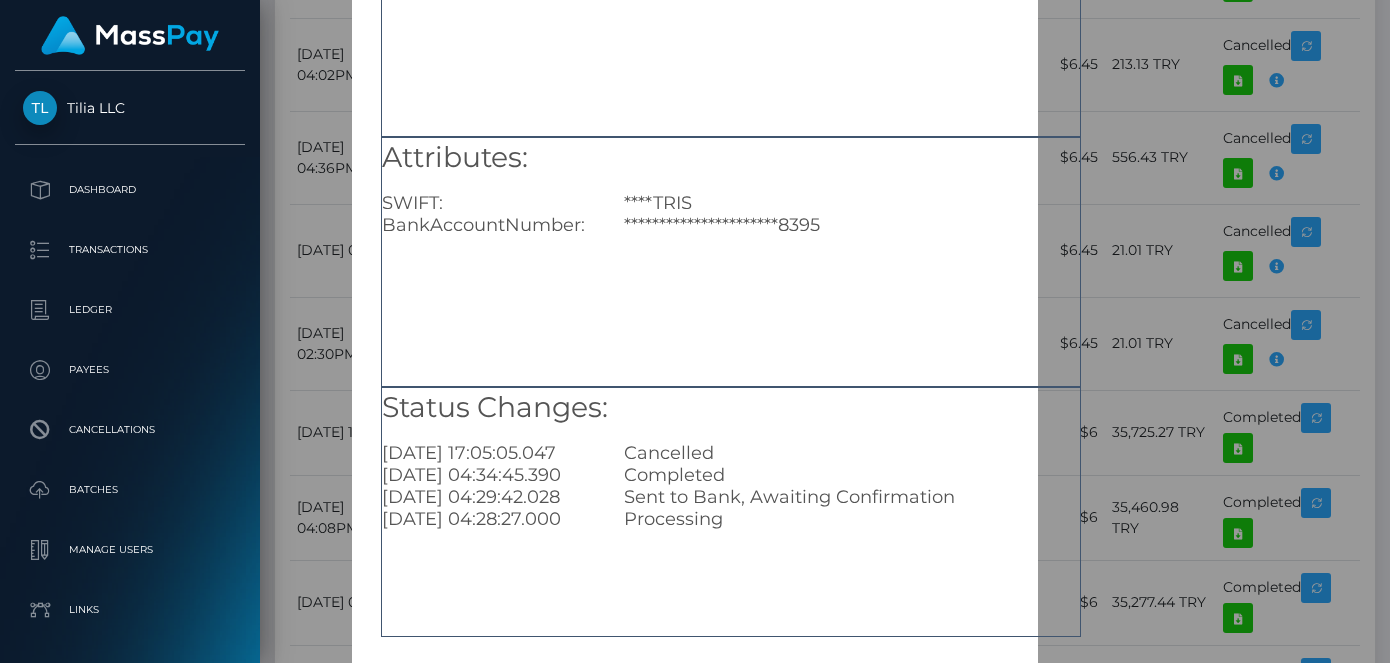 drag, startPoint x: 1098, startPoint y: 272, endPoint x: 1084, endPoint y: 278, distance: 15.231546 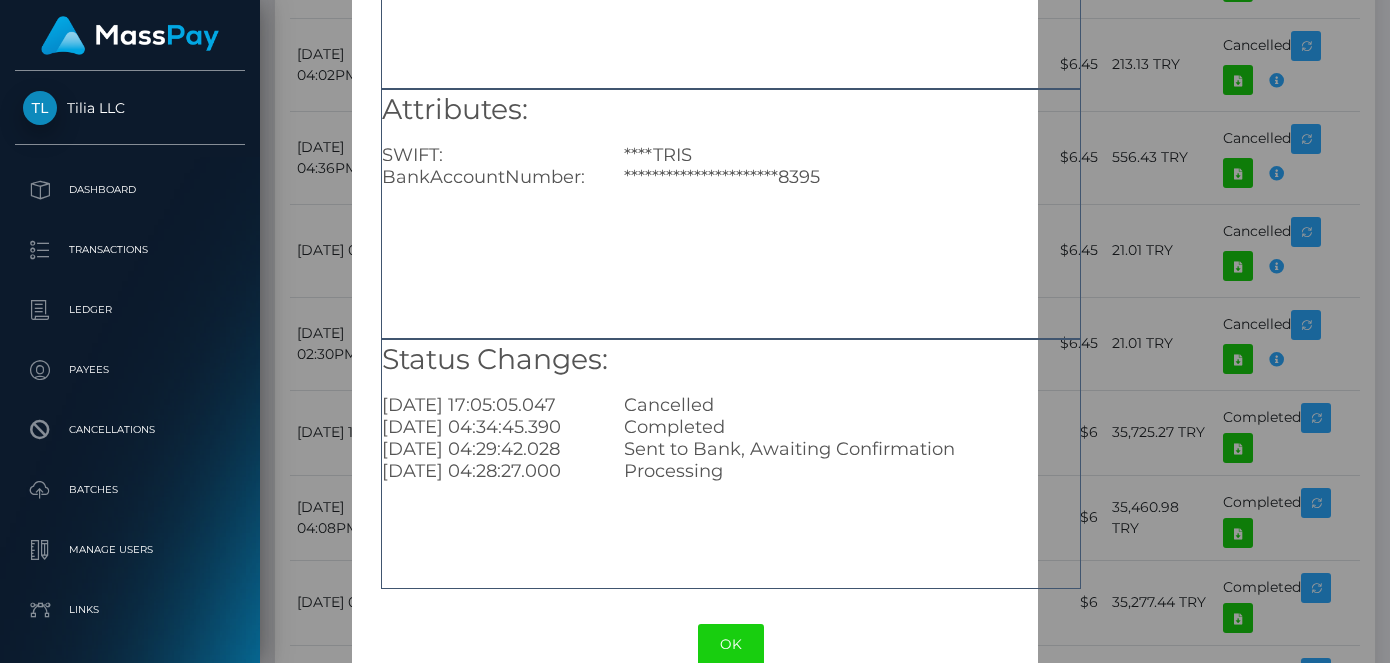 scroll, scrollTop: 288, scrollLeft: 0, axis: vertical 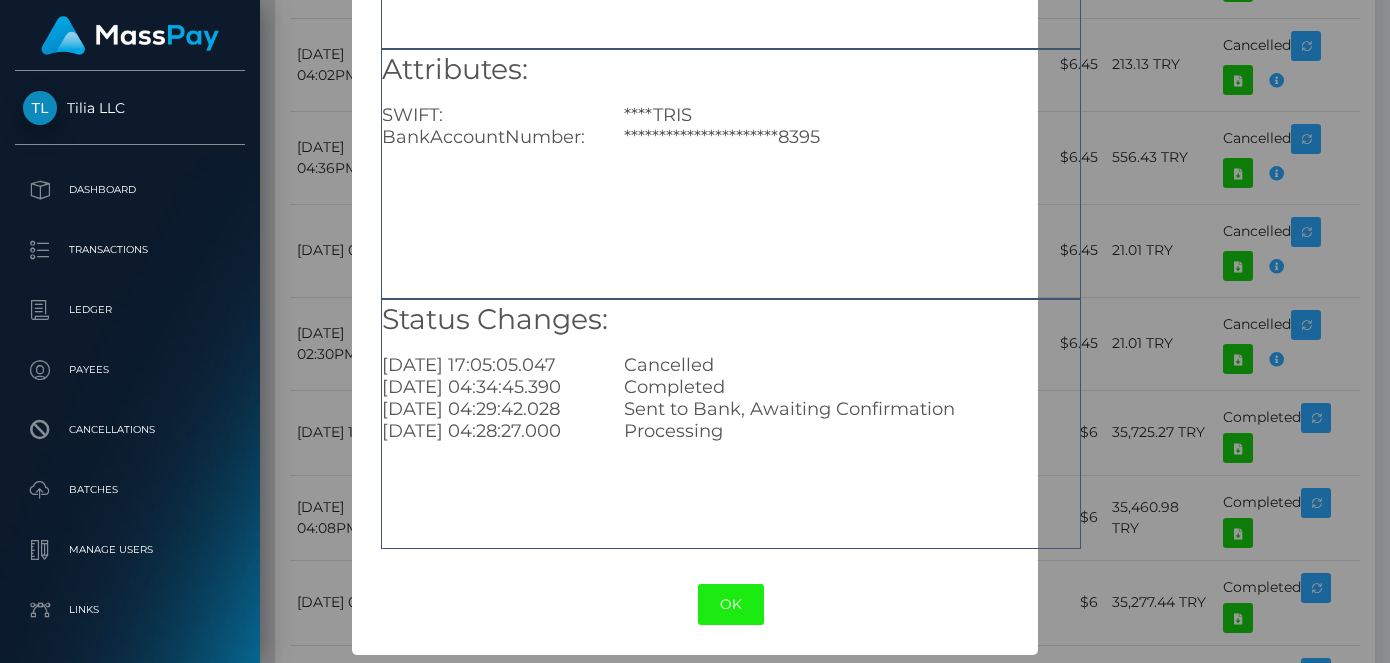 drag, startPoint x: 744, startPoint y: 605, endPoint x: 740, endPoint y: 591, distance: 14.56022 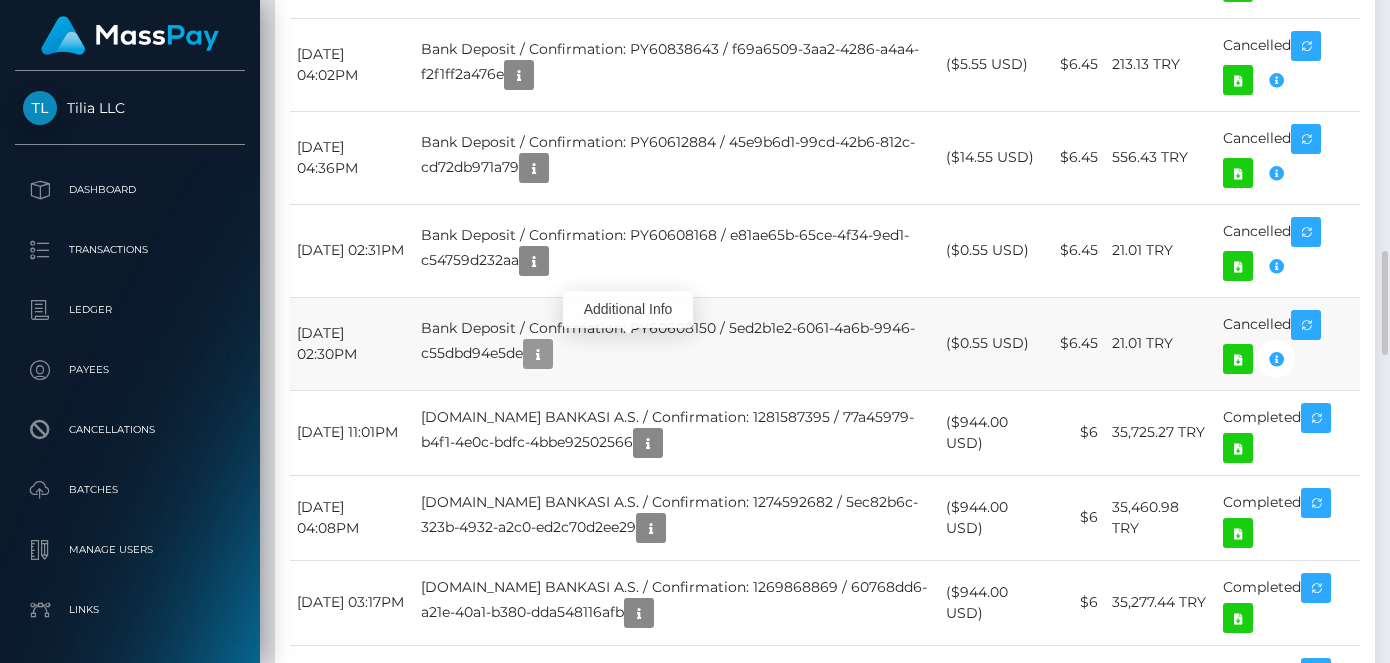 scroll, scrollTop: 240, scrollLeft: 336, axis: both 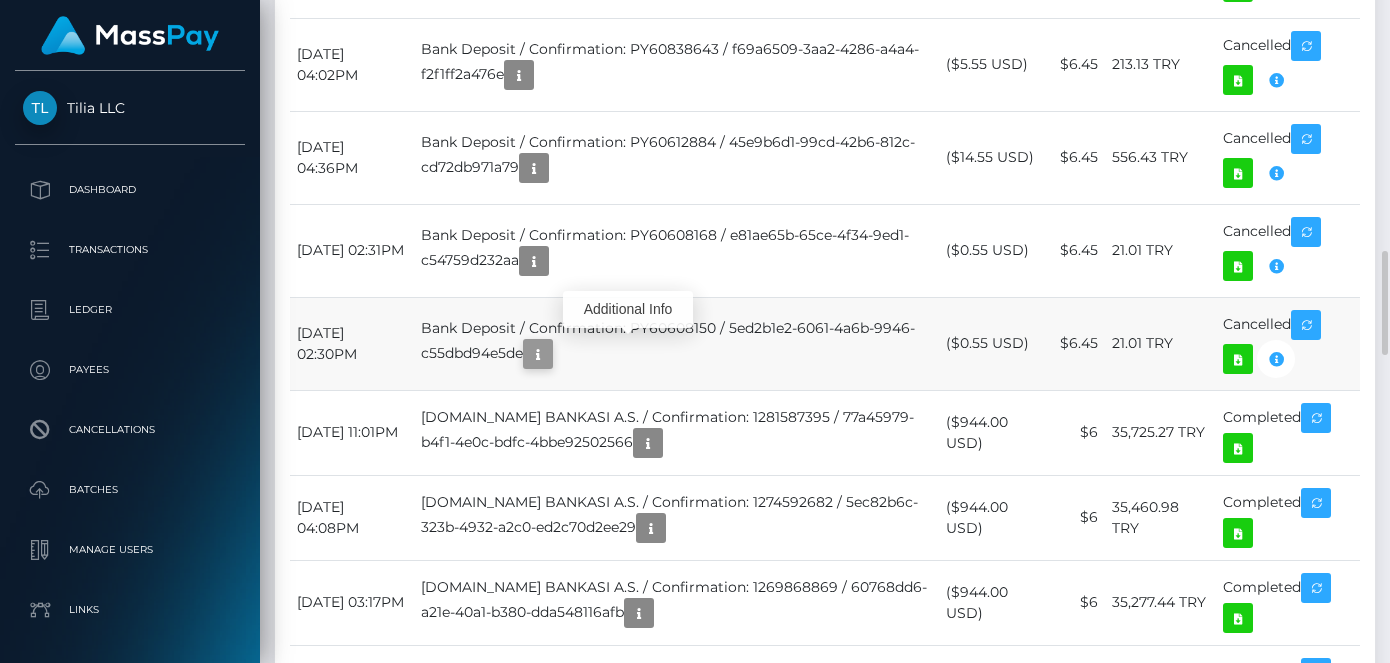 click at bounding box center (538, 354) 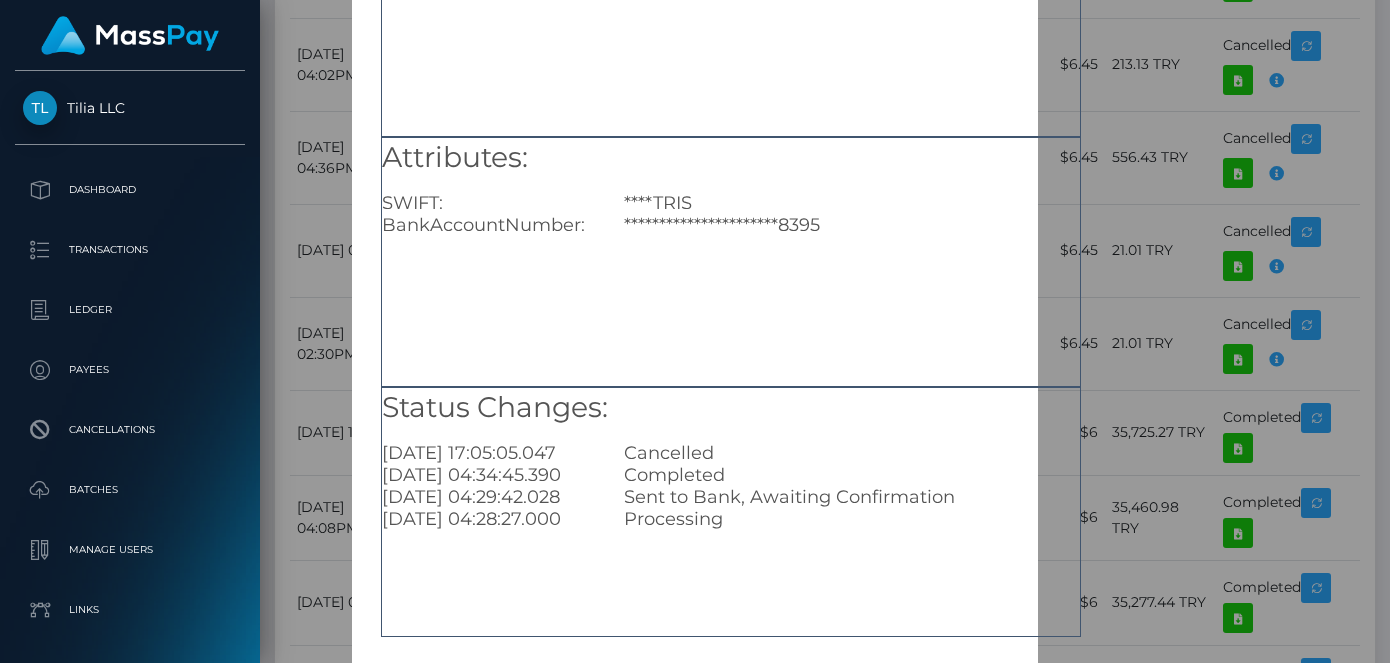 scroll, scrollTop: 288, scrollLeft: 0, axis: vertical 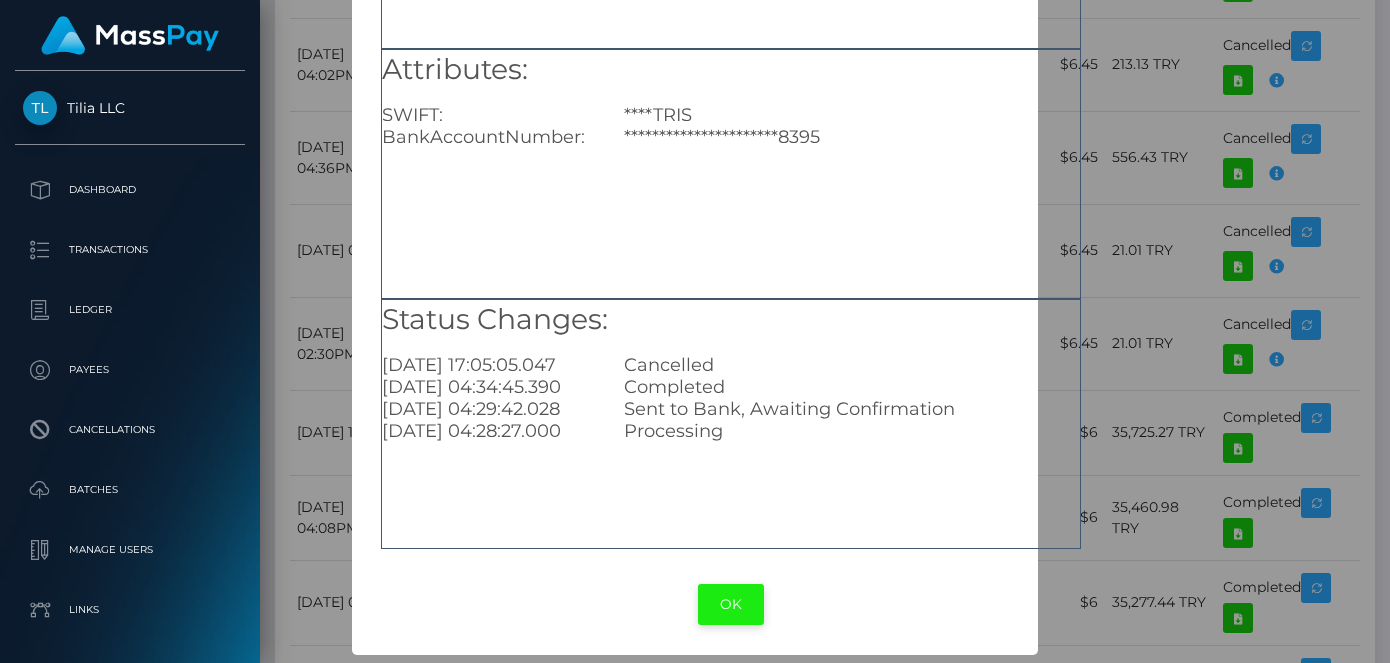 click on "OK" at bounding box center (731, 604) 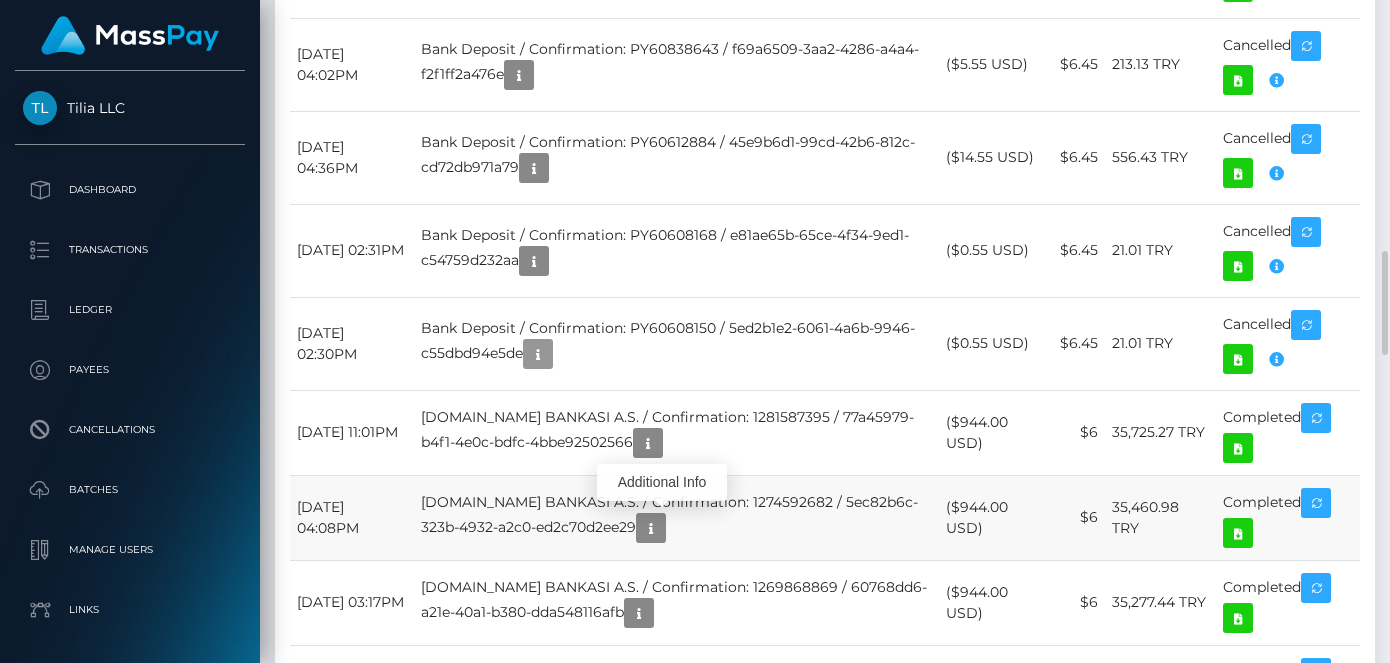 scroll, scrollTop: 240, scrollLeft: 336, axis: both 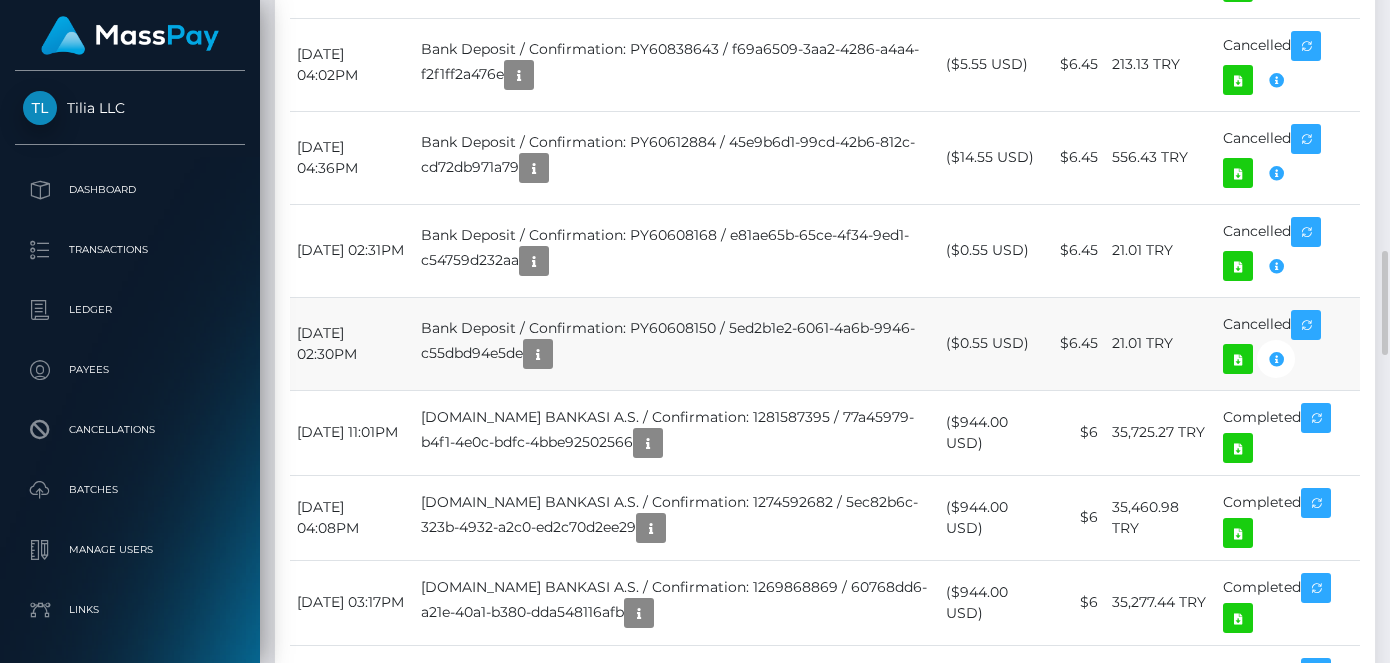 copy on "Bank Deposit / Confirmation: PY60608150 / 5ed2b1e2-6061-4a6b-9946-c55dbd94e5de" 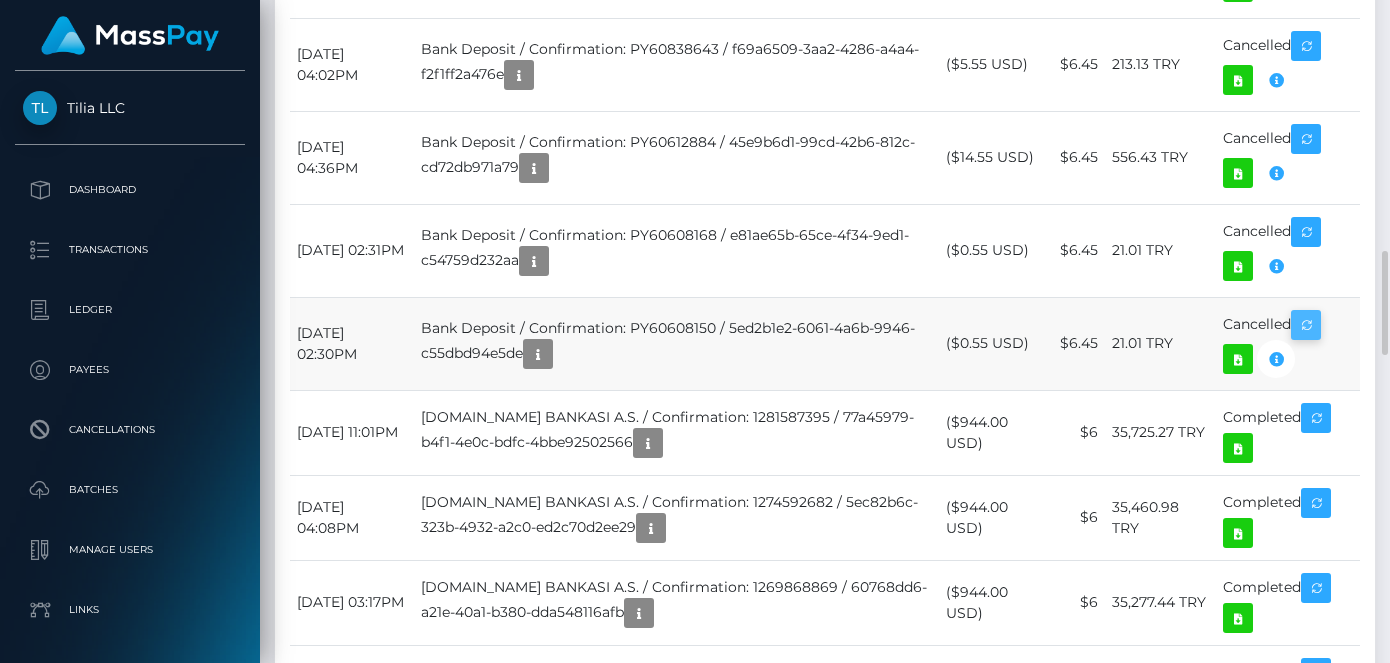 scroll, scrollTop: 240, scrollLeft: 336, axis: both 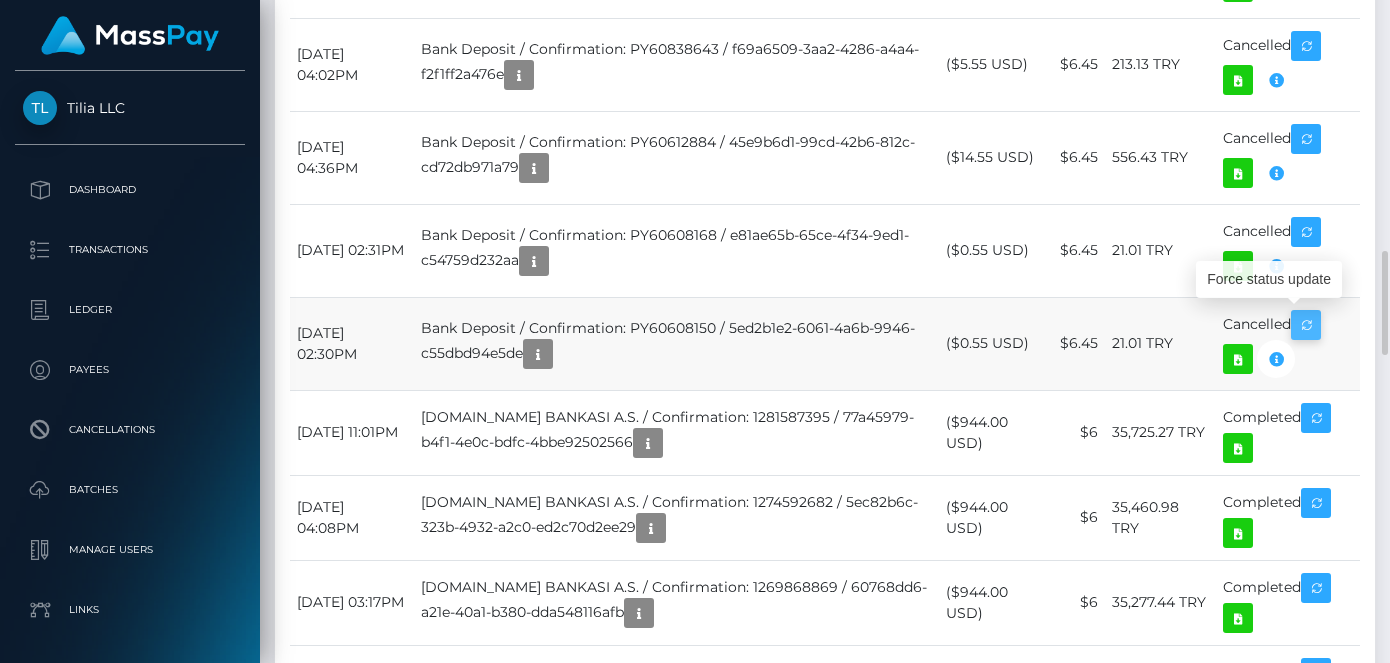 click at bounding box center (1306, 325) 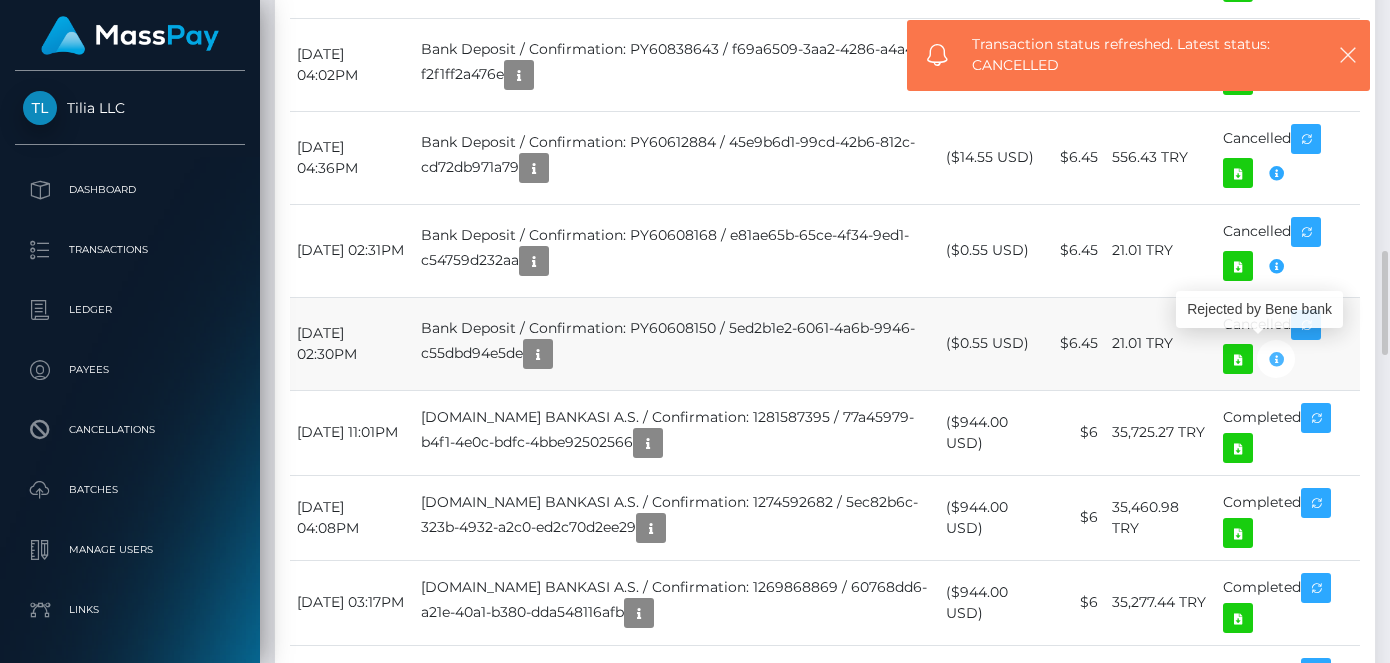 click at bounding box center [1276, 359] 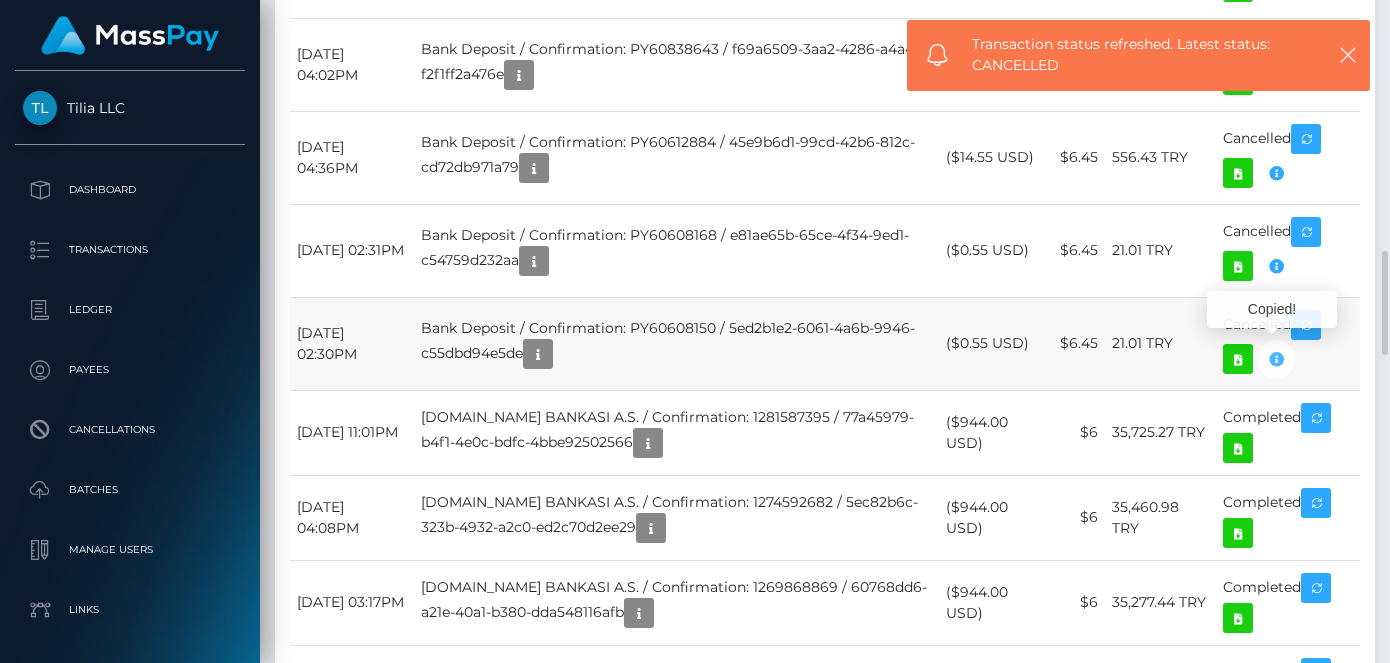 scroll, scrollTop: 240, scrollLeft: 336, axis: both 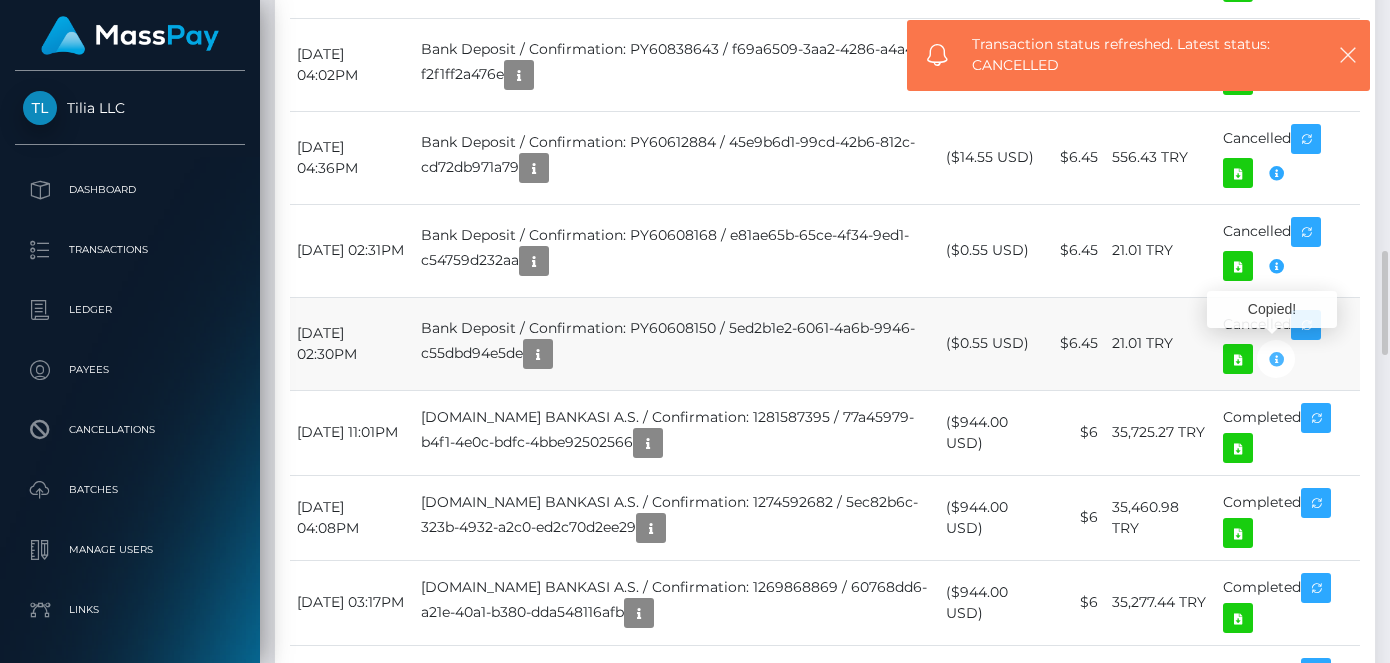 click at bounding box center (1276, 359) 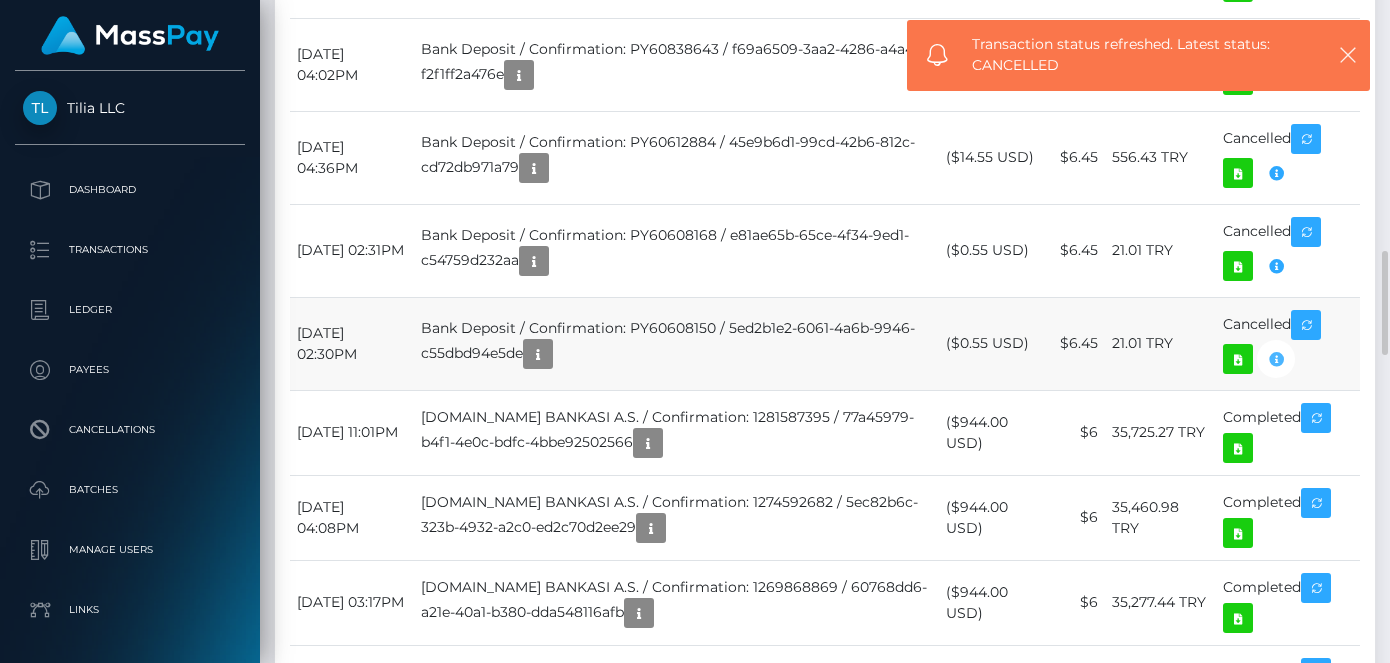scroll, scrollTop: 240, scrollLeft: 336, axis: both 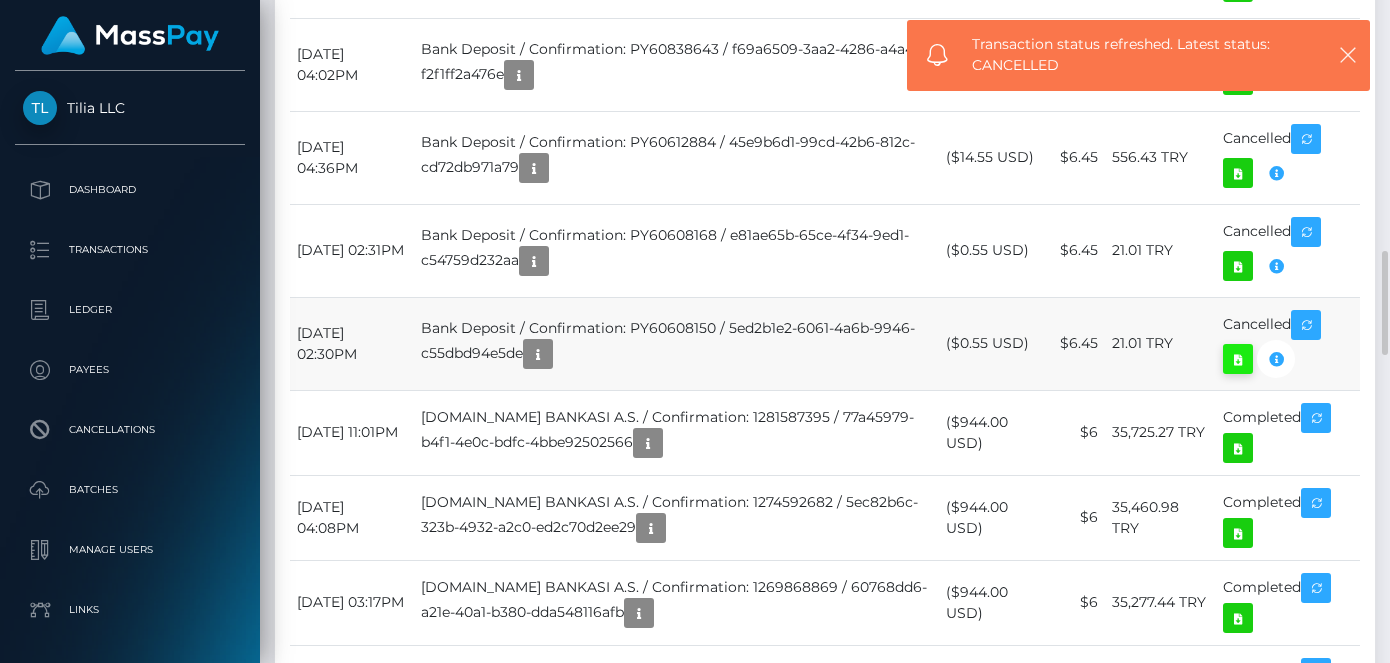click at bounding box center [1238, 359] 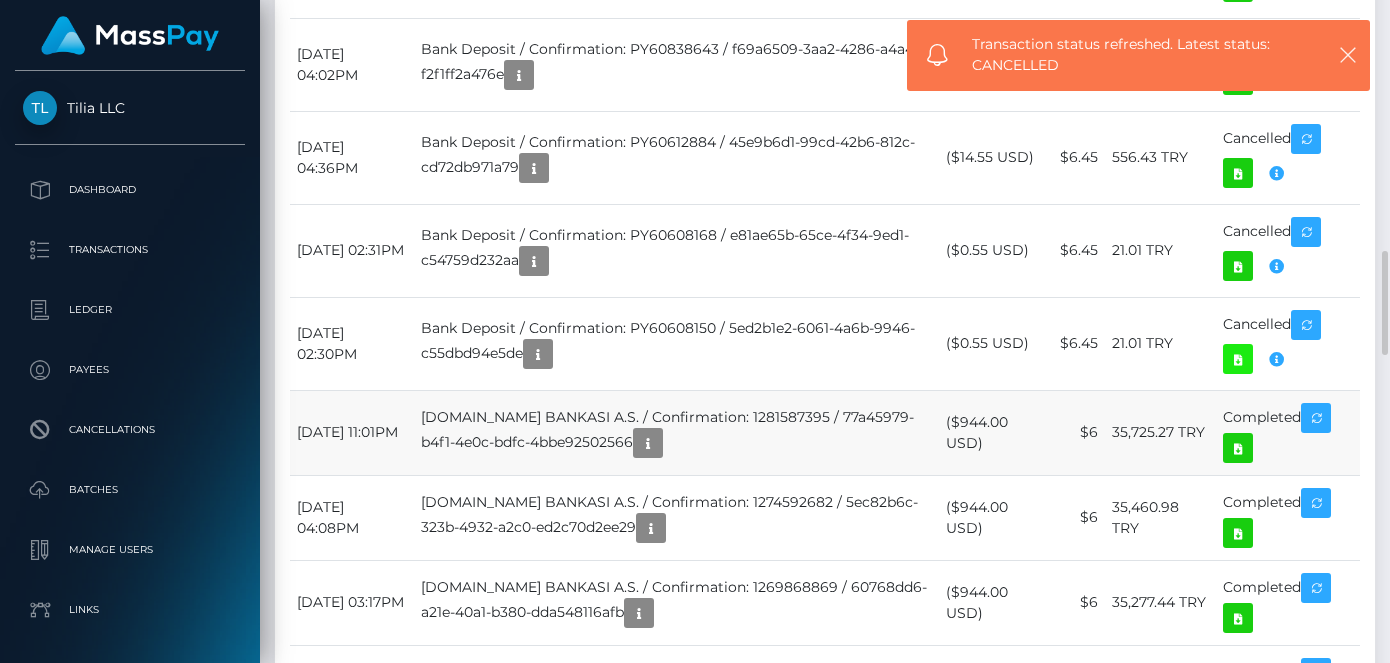 scroll, scrollTop: 240, scrollLeft: 336, axis: both 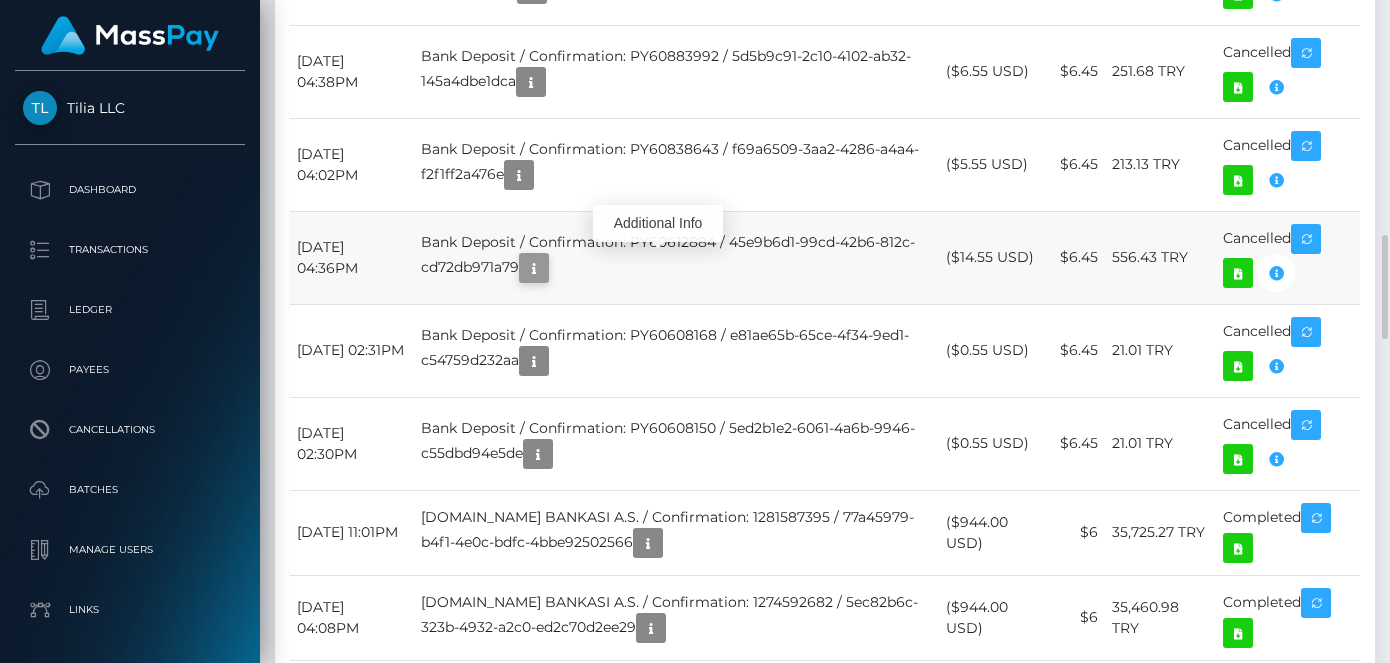click at bounding box center (534, 268) 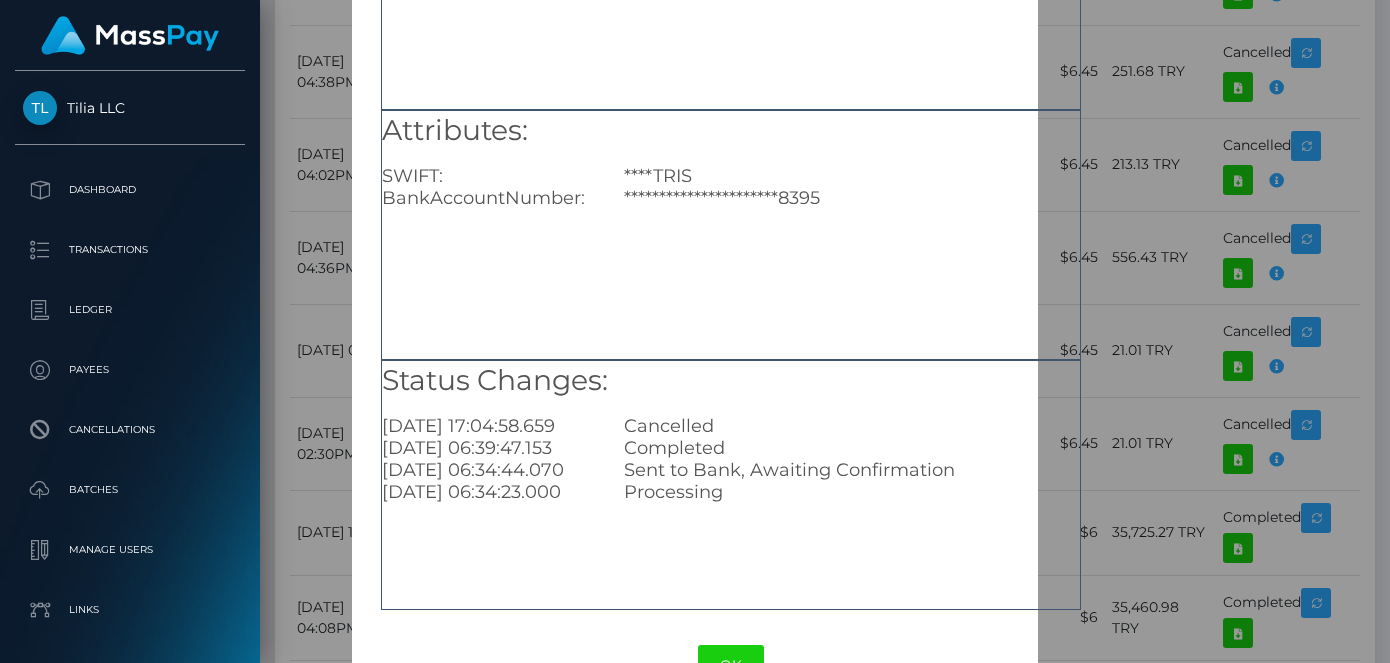 scroll, scrollTop: 288, scrollLeft: 0, axis: vertical 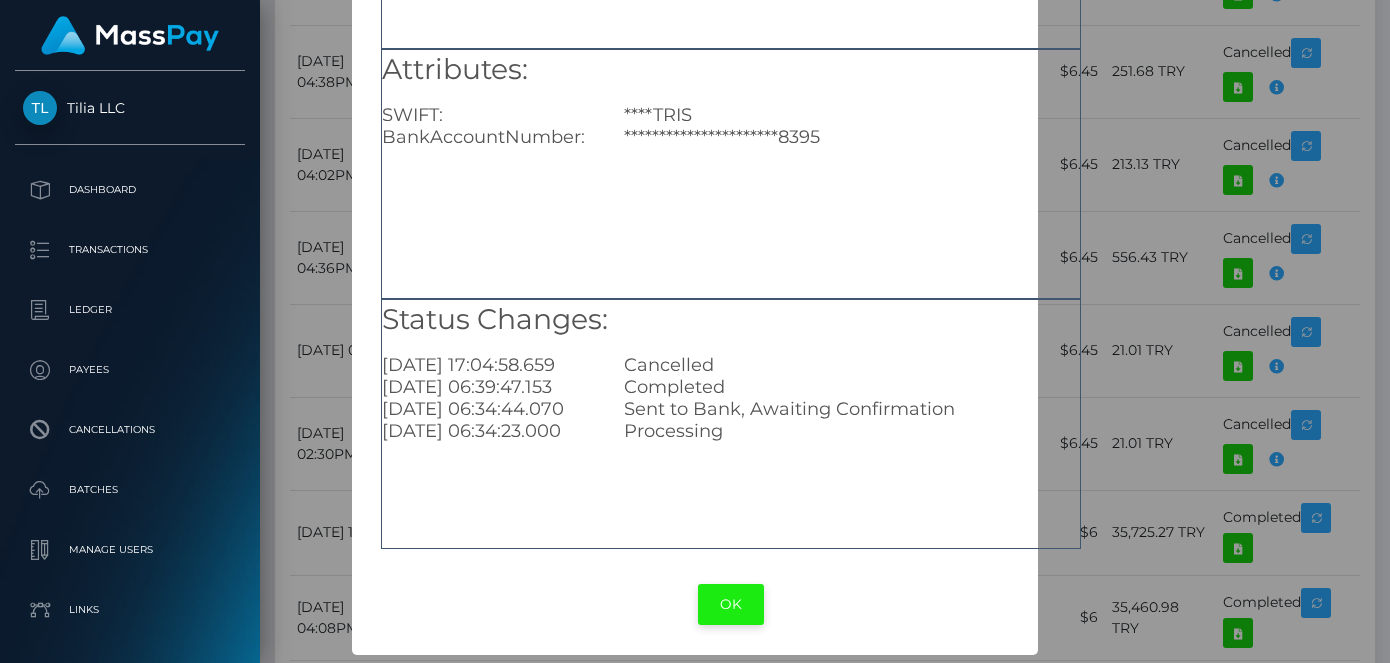 click on "OK" at bounding box center (731, 604) 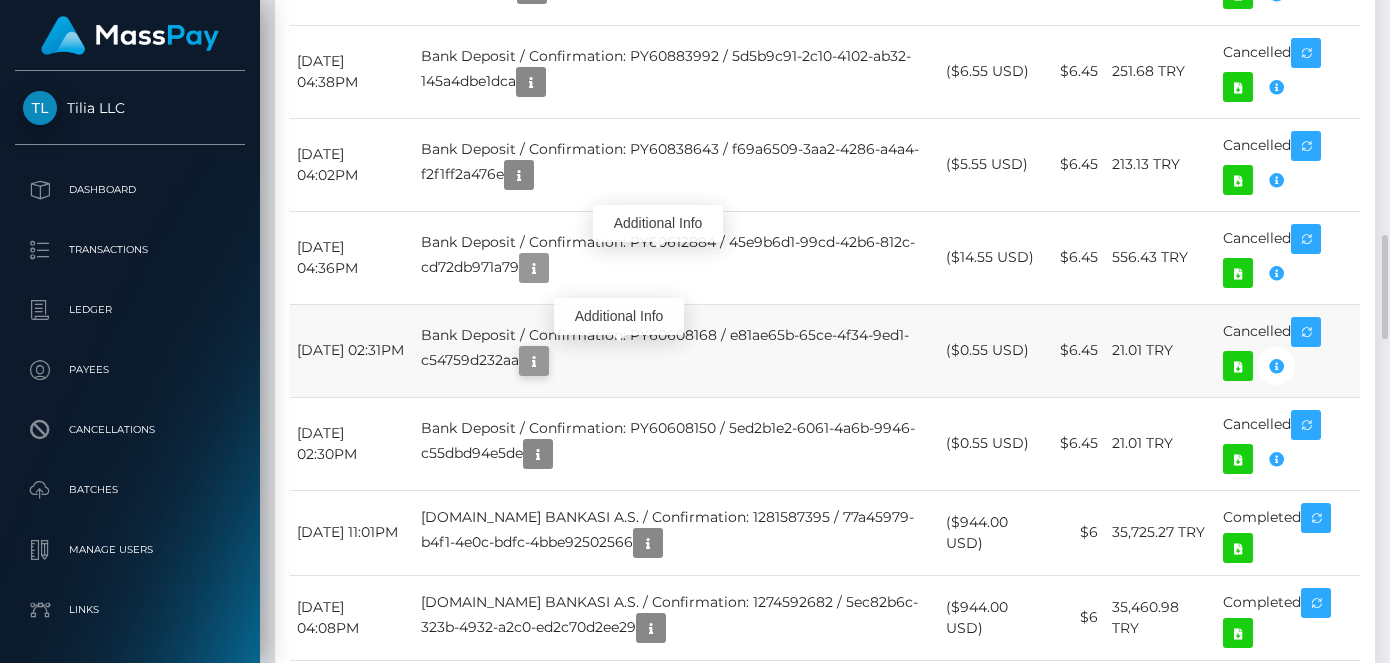 scroll, scrollTop: 240, scrollLeft: 336, axis: both 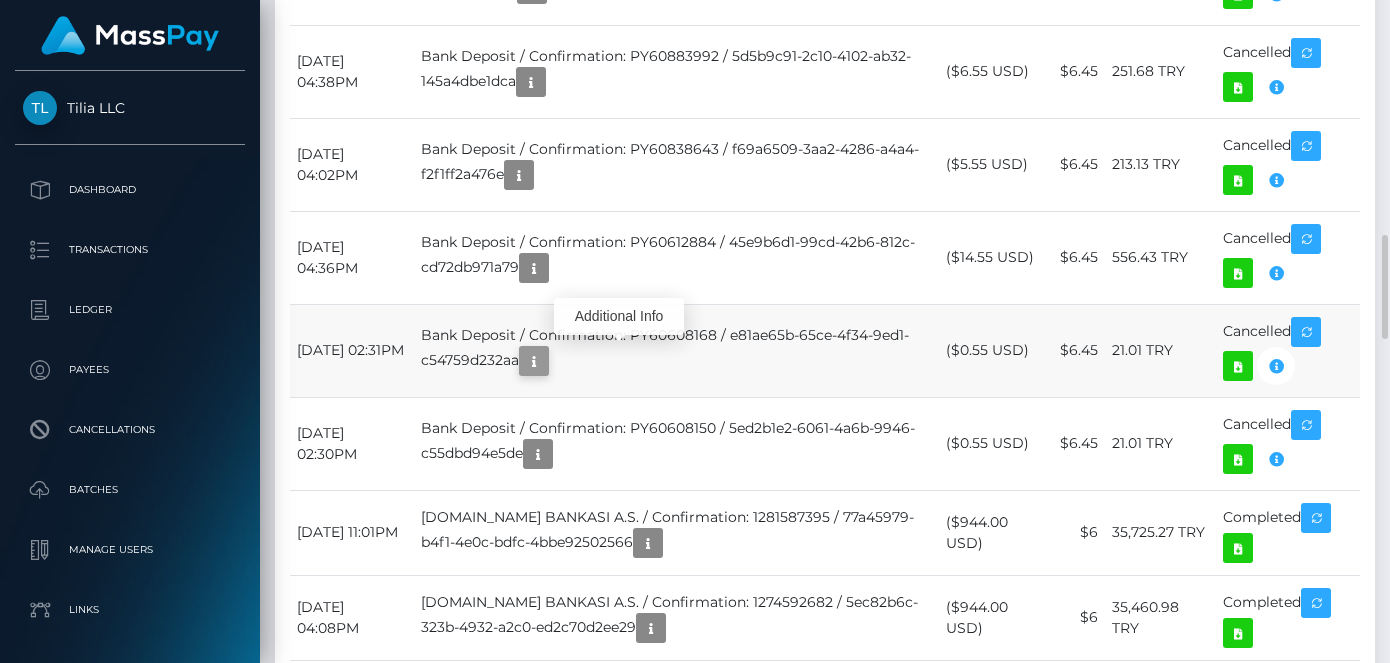 click at bounding box center (534, 361) 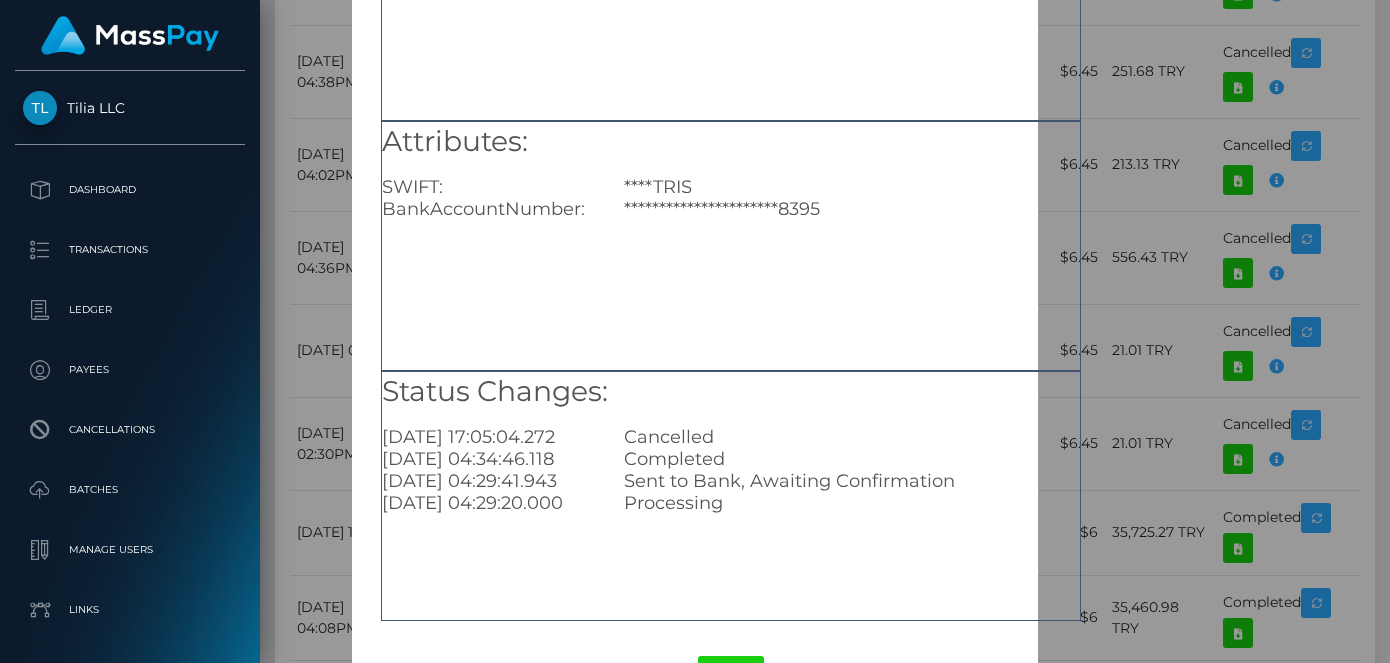 scroll, scrollTop: 288, scrollLeft: 0, axis: vertical 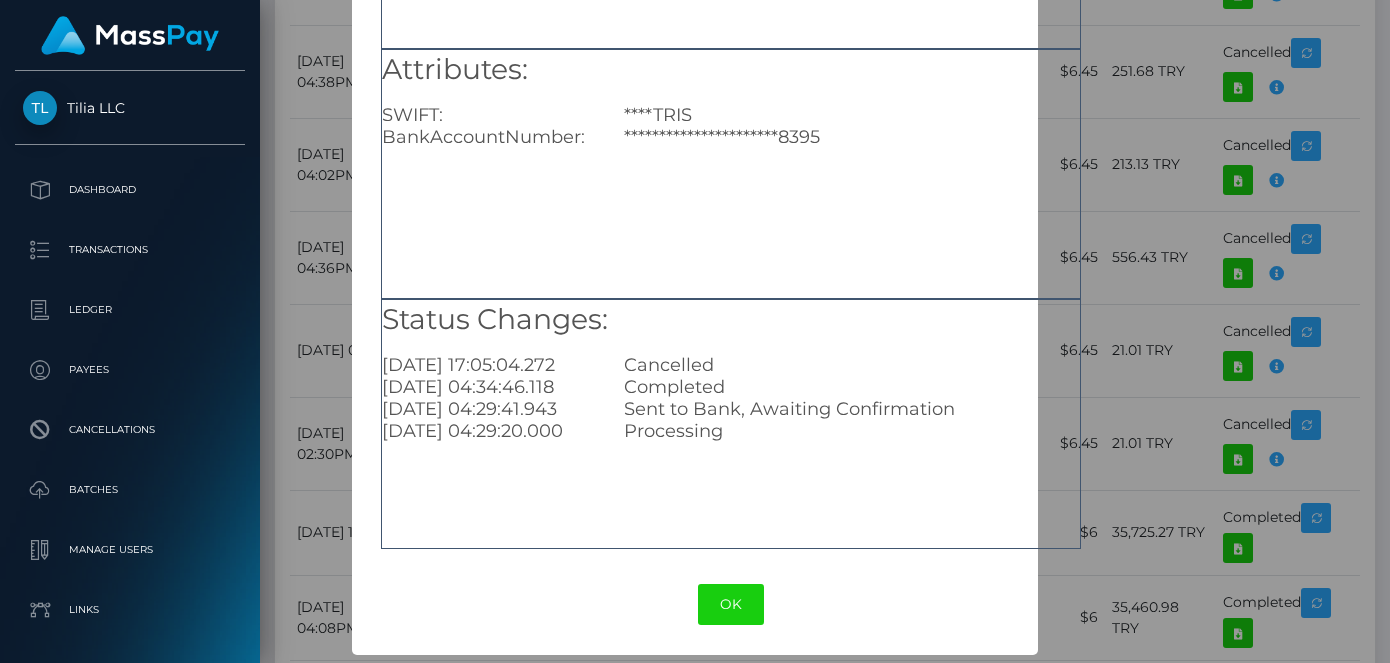 drag, startPoint x: 1117, startPoint y: 231, endPoint x: 1091, endPoint y: 238, distance: 26.925823 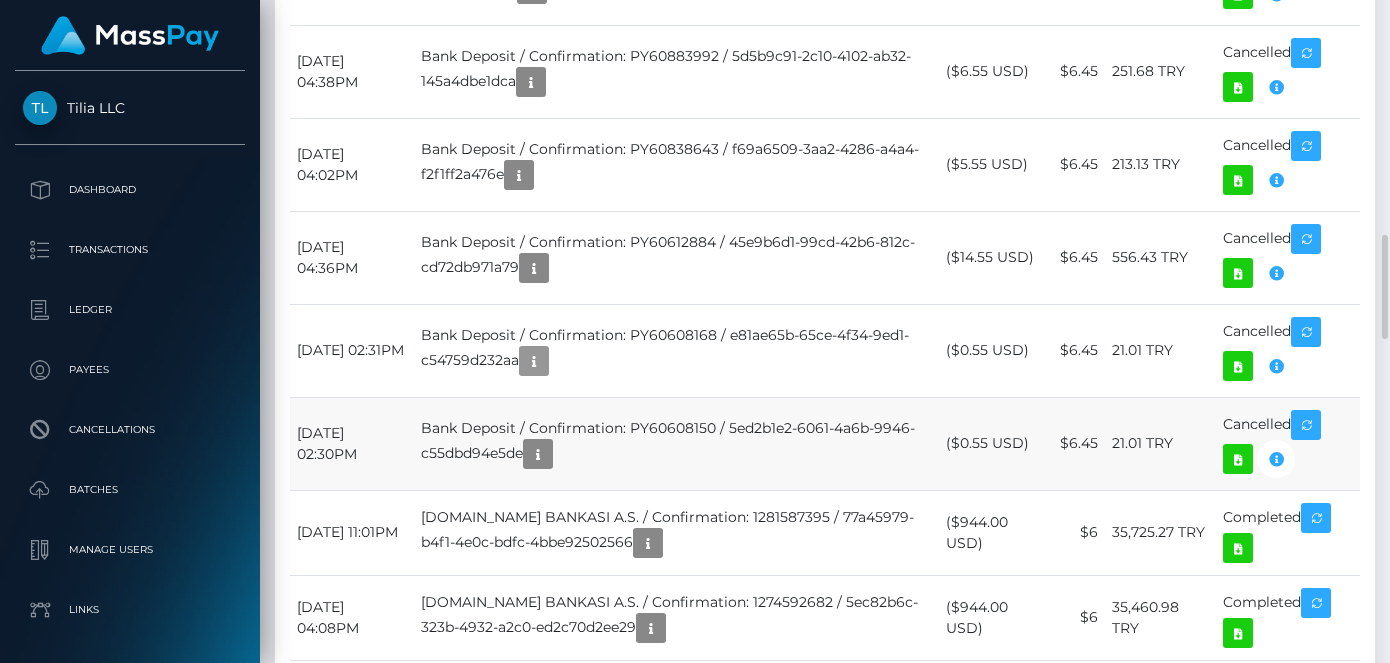 scroll, scrollTop: 240, scrollLeft: 336, axis: both 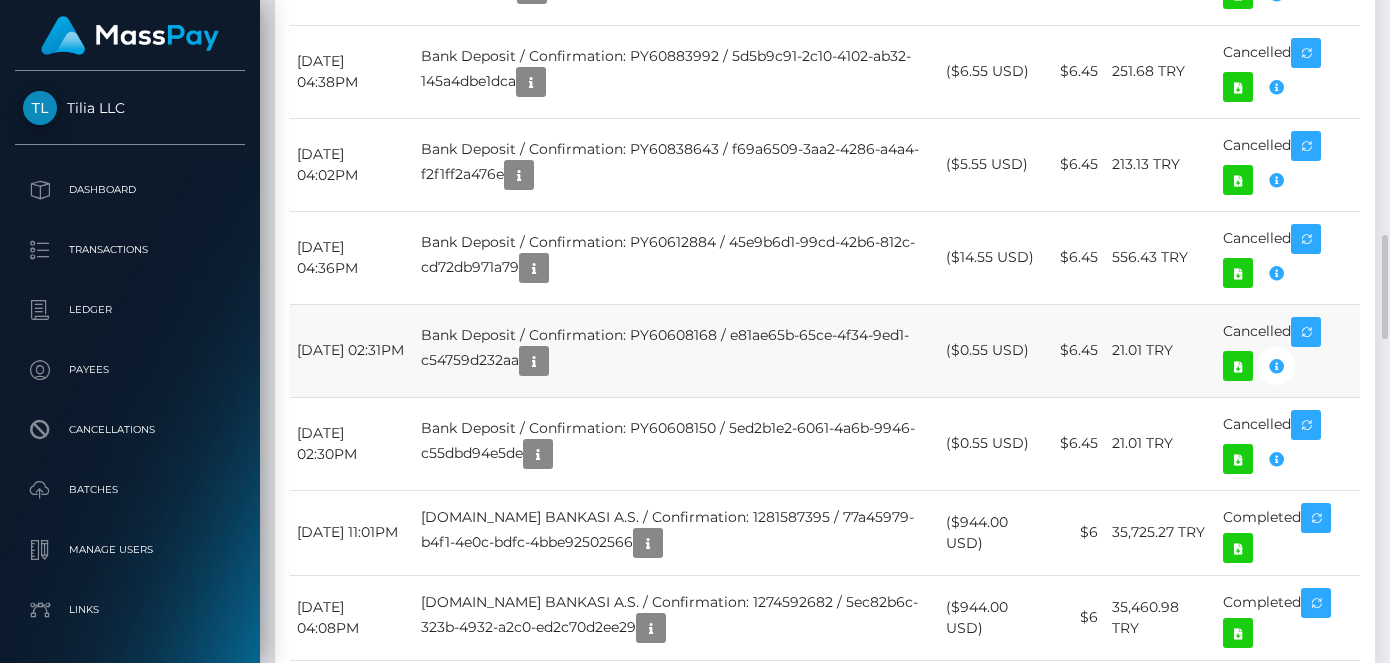 copy on "Bank Deposit / Confirmation: PY60608168 / e81ae65b-65ce-4f34-9ed1-c54759d232aa" 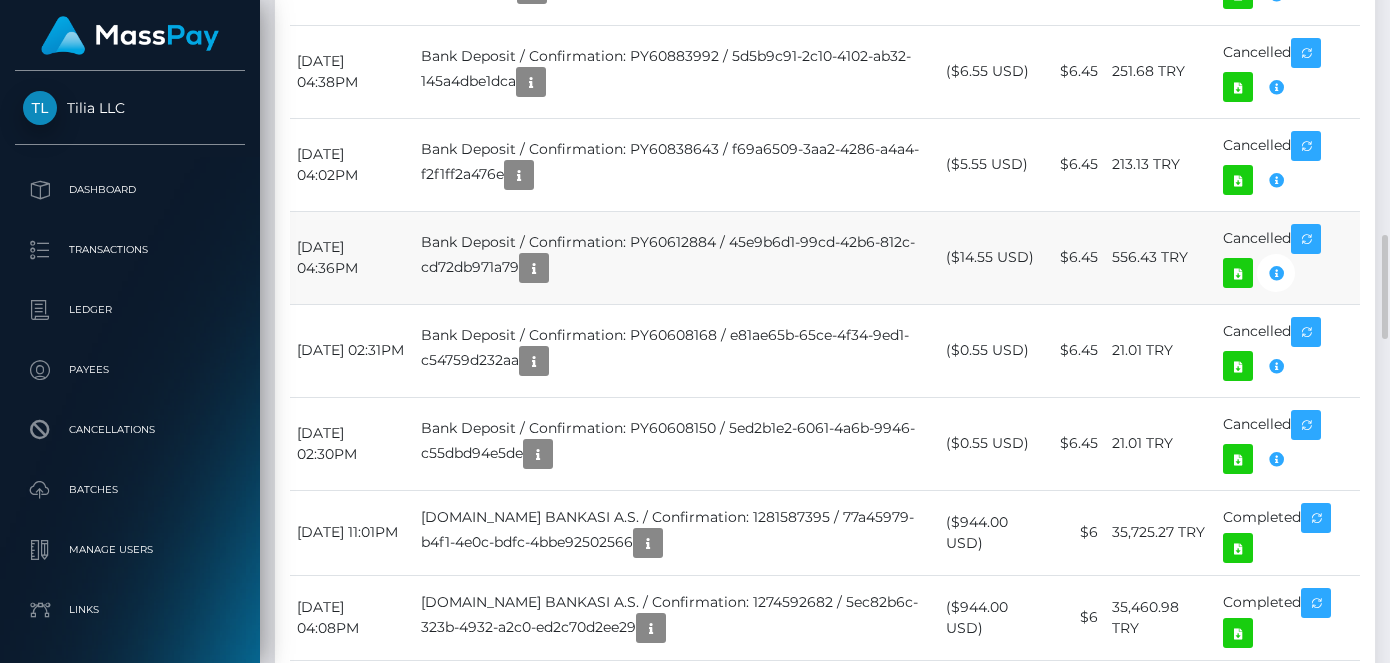 copy on "Bank Deposit / Confirmation: PY60608168 / e81ae65b-65ce-4f34-9ed1-c54759d232aa" 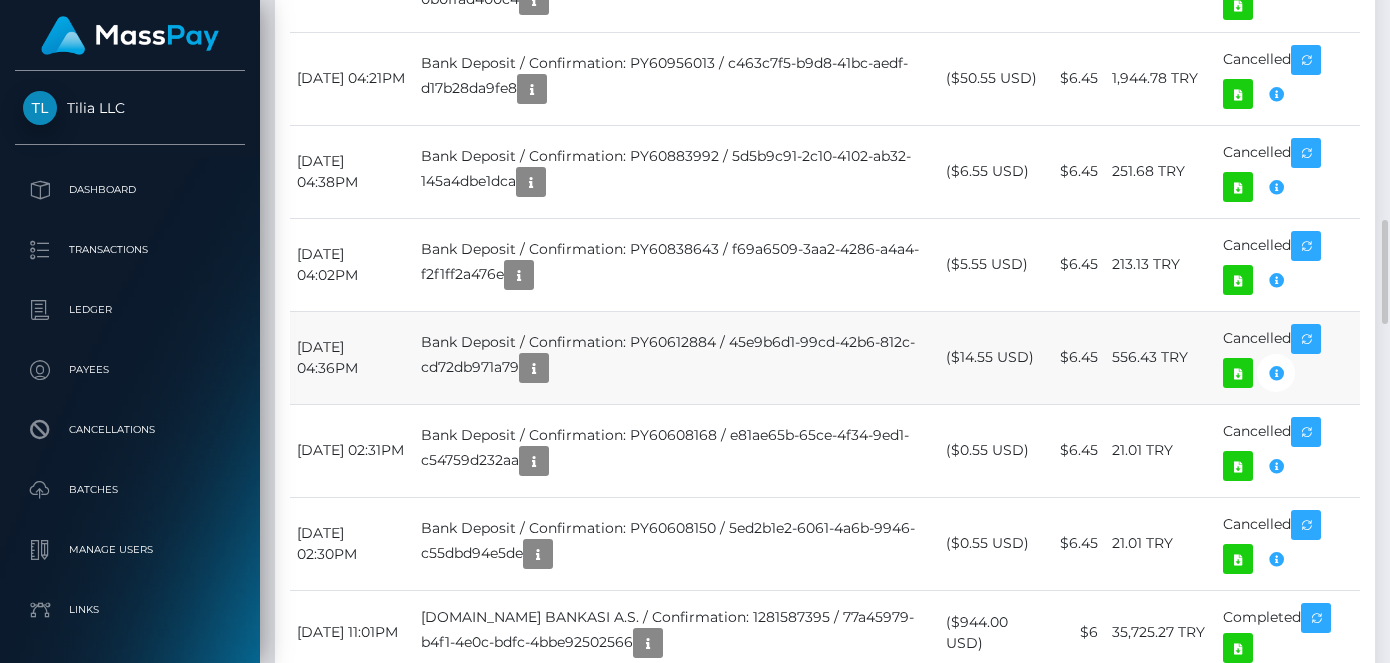scroll, scrollTop: 1500, scrollLeft: 0, axis: vertical 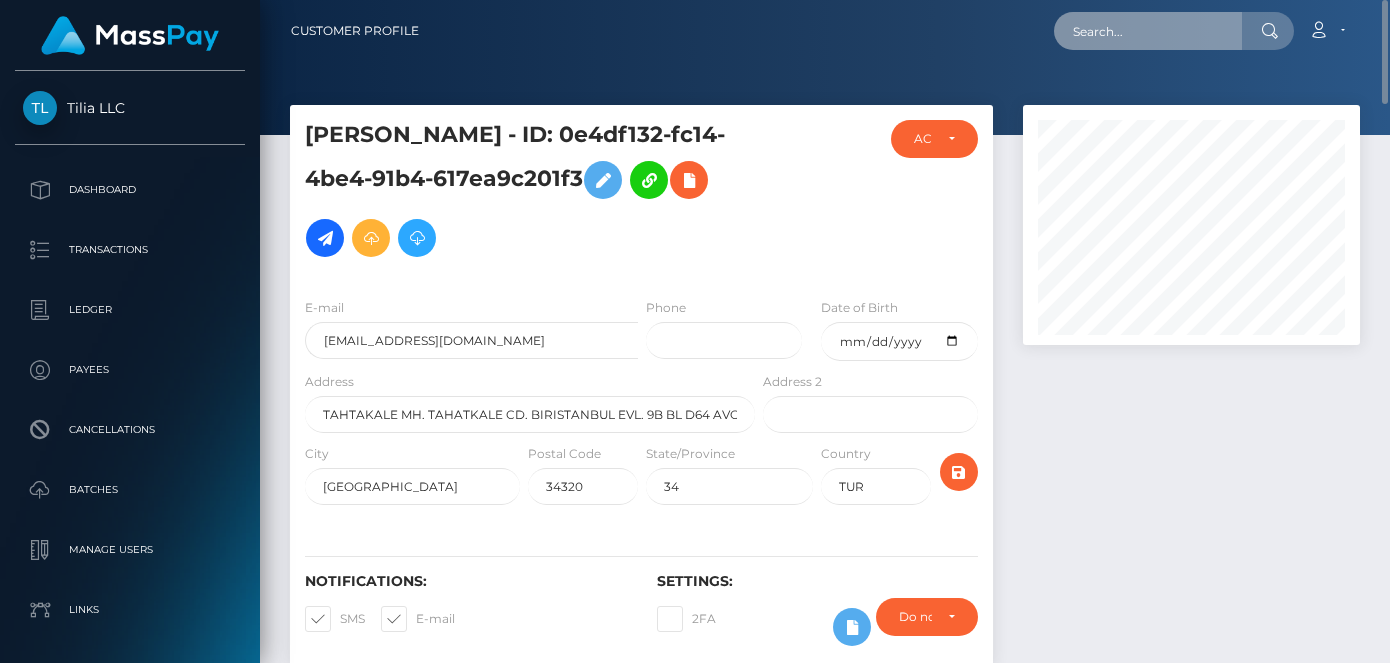 click at bounding box center (1148, 31) 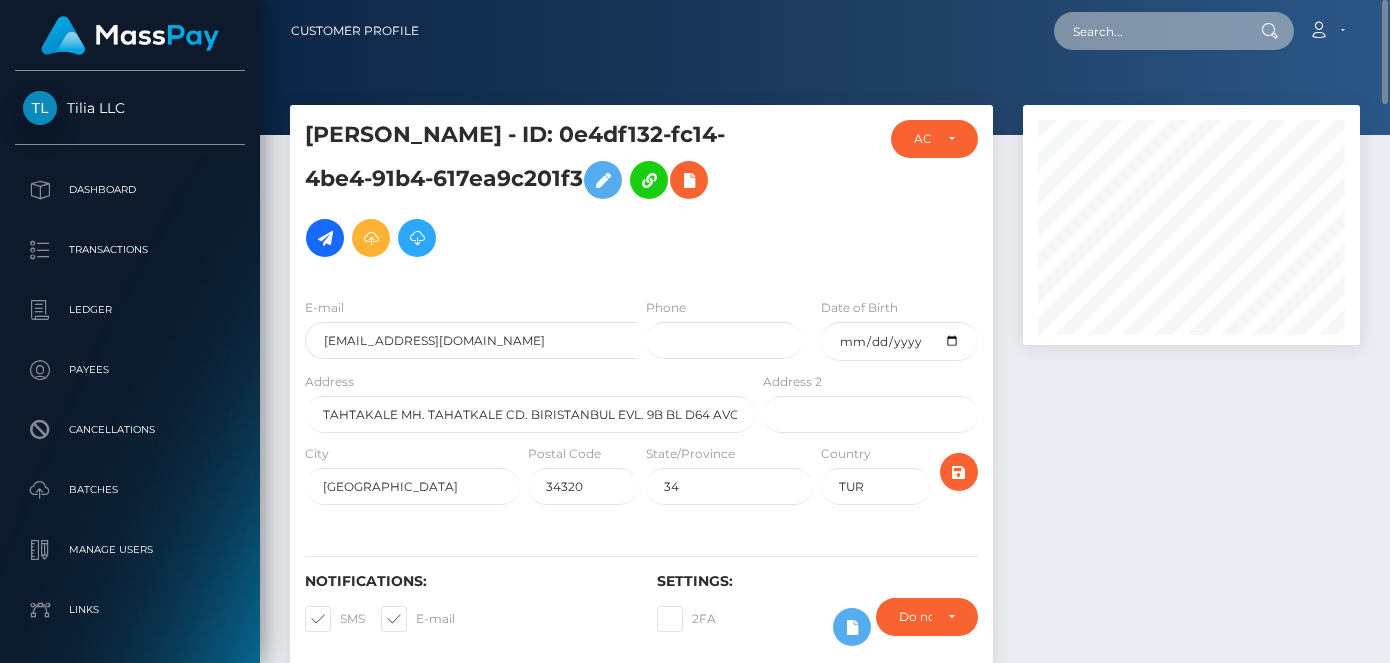 paste on "c9975138-f97e-4c35-80a3-427a572d83dc" 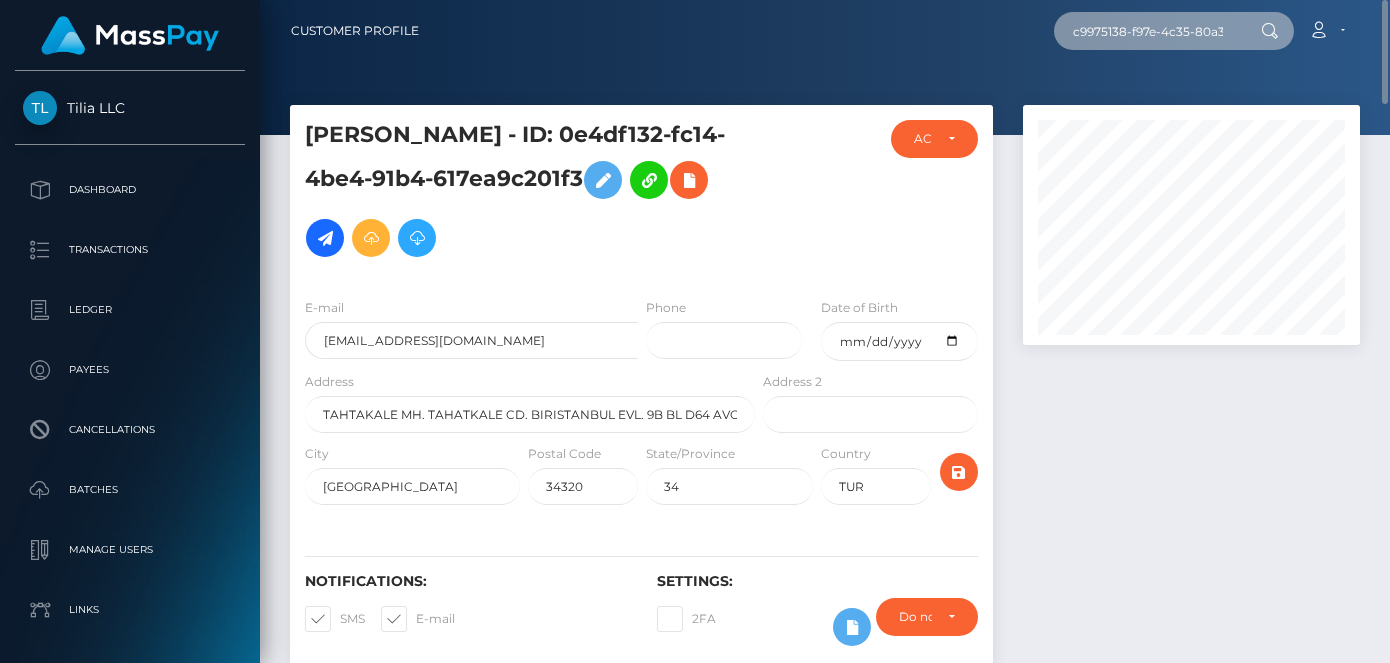 scroll, scrollTop: 0, scrollLeft: 97, axis: horizontal 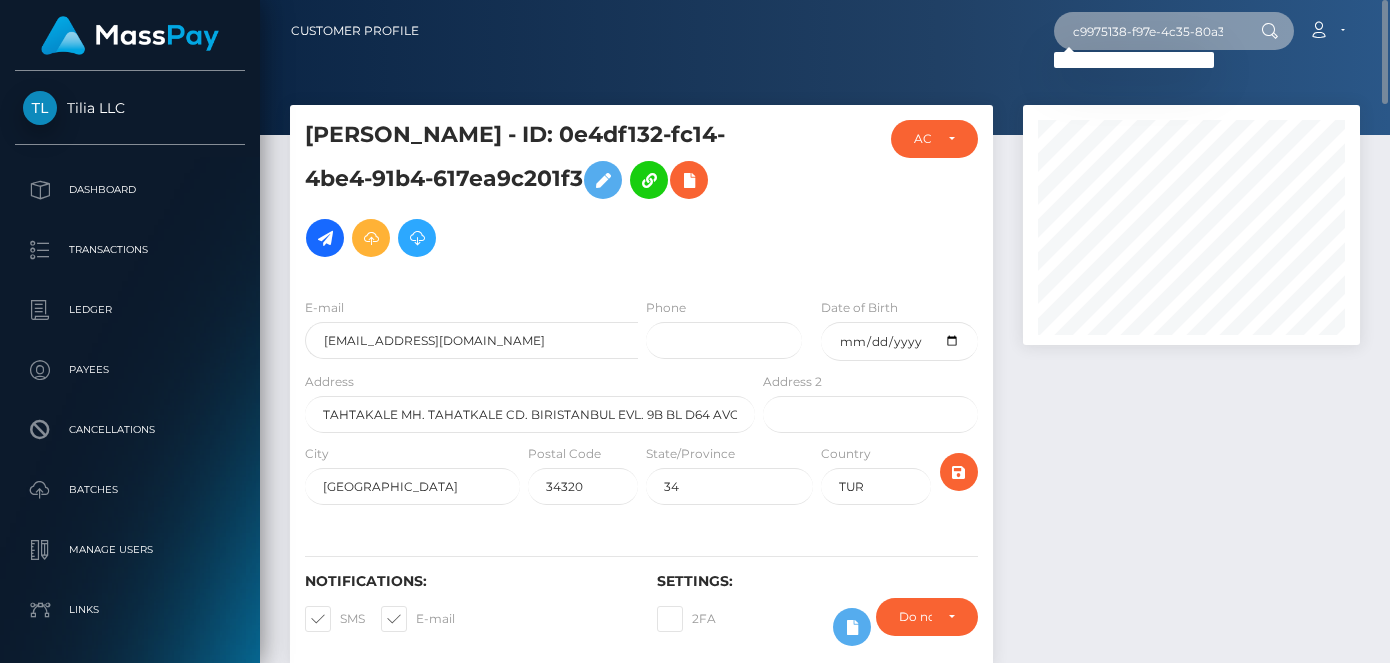 drag, startPoint x: 1106, startPoint y: 31, endPoint x: 1001, endPoint y: 26, distance: 105.11898 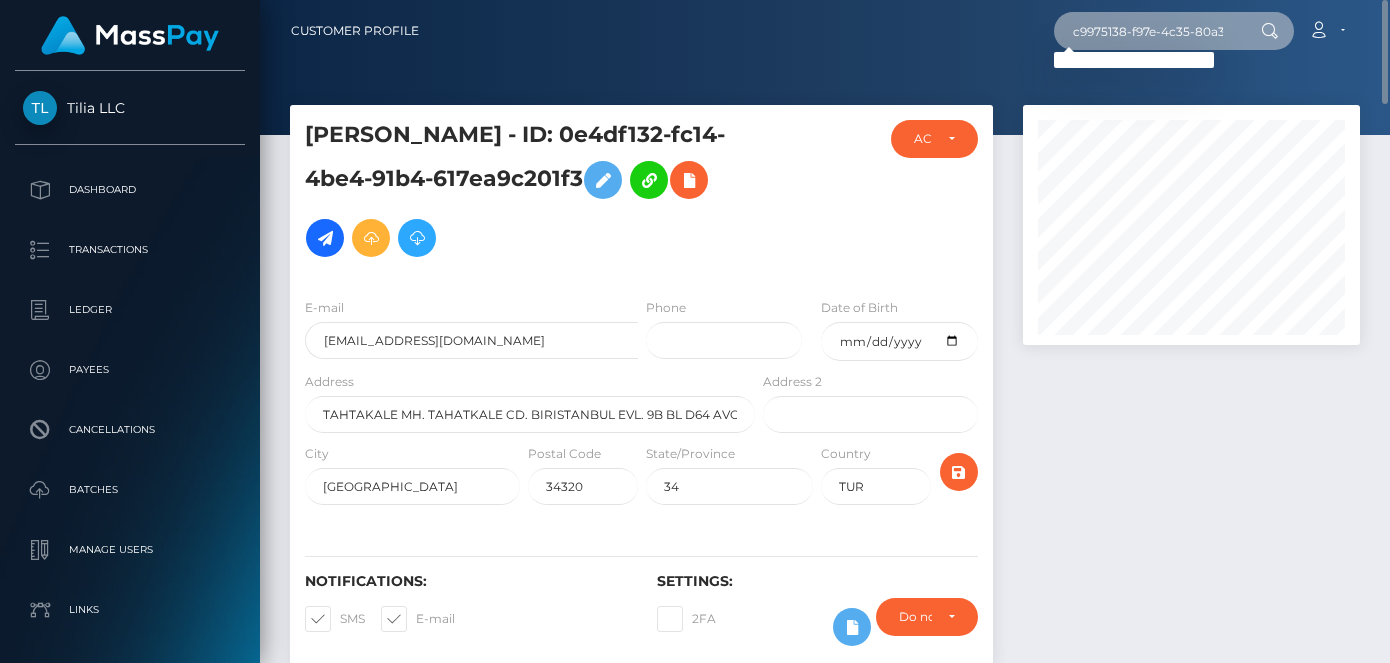 click on "c9975138-f97e-4c35-80a3-427a572d83dc
Loading...
Loading...
Account
Edit Profile Logout" at bounding box center [897, 31] 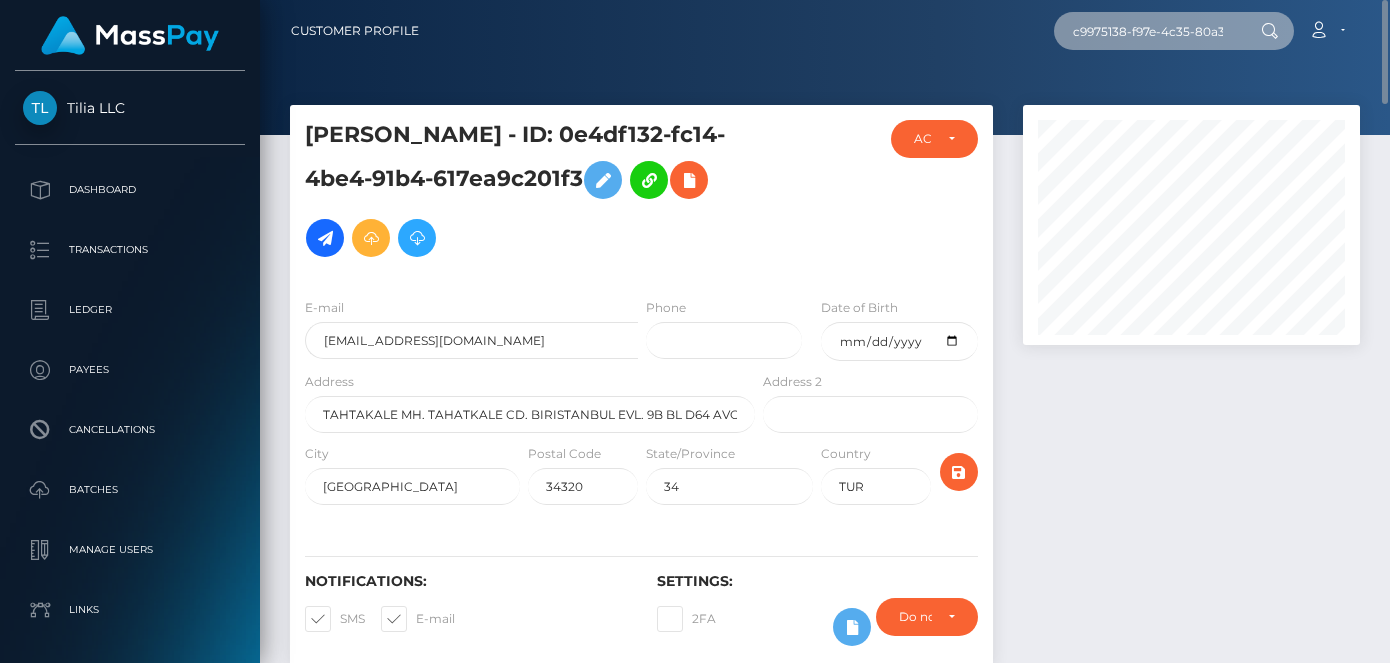 click on "c9975138-f97e-4c35-80a3-427a572d83dc" at bounding box center [1148, 31] 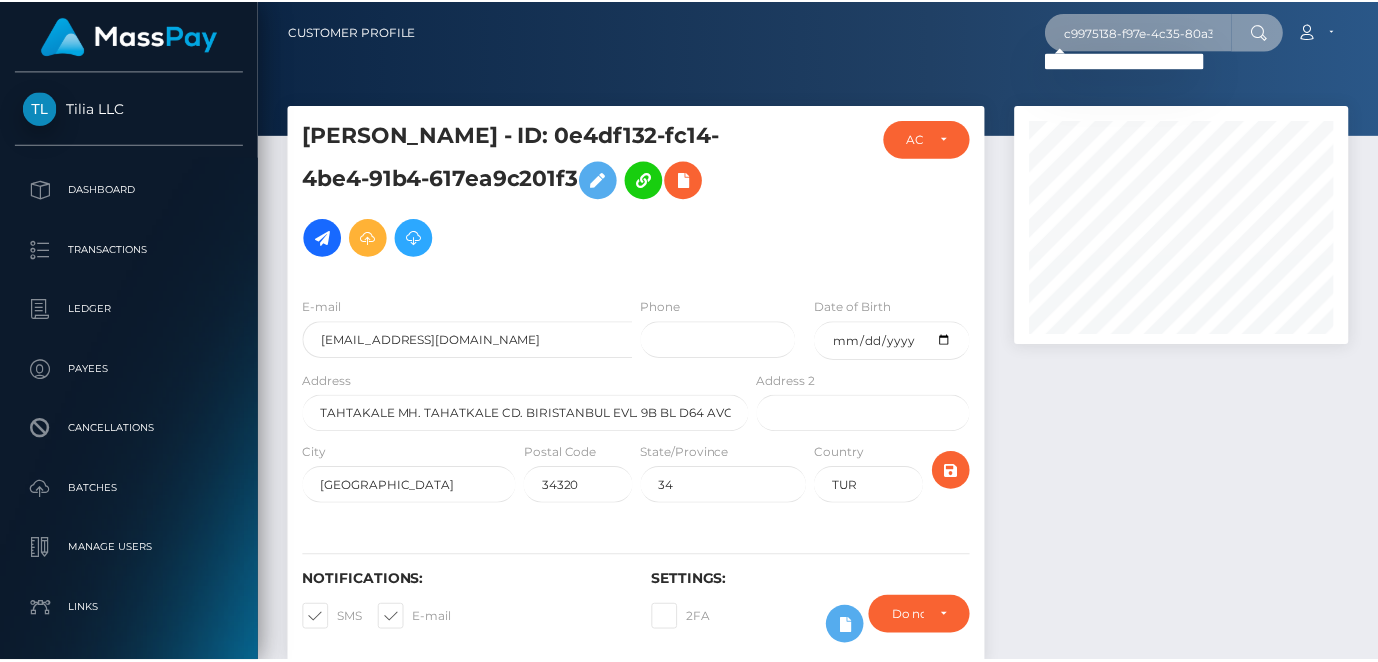 scroll, scrollTop: 240, scrollLeft: 332, axis: both 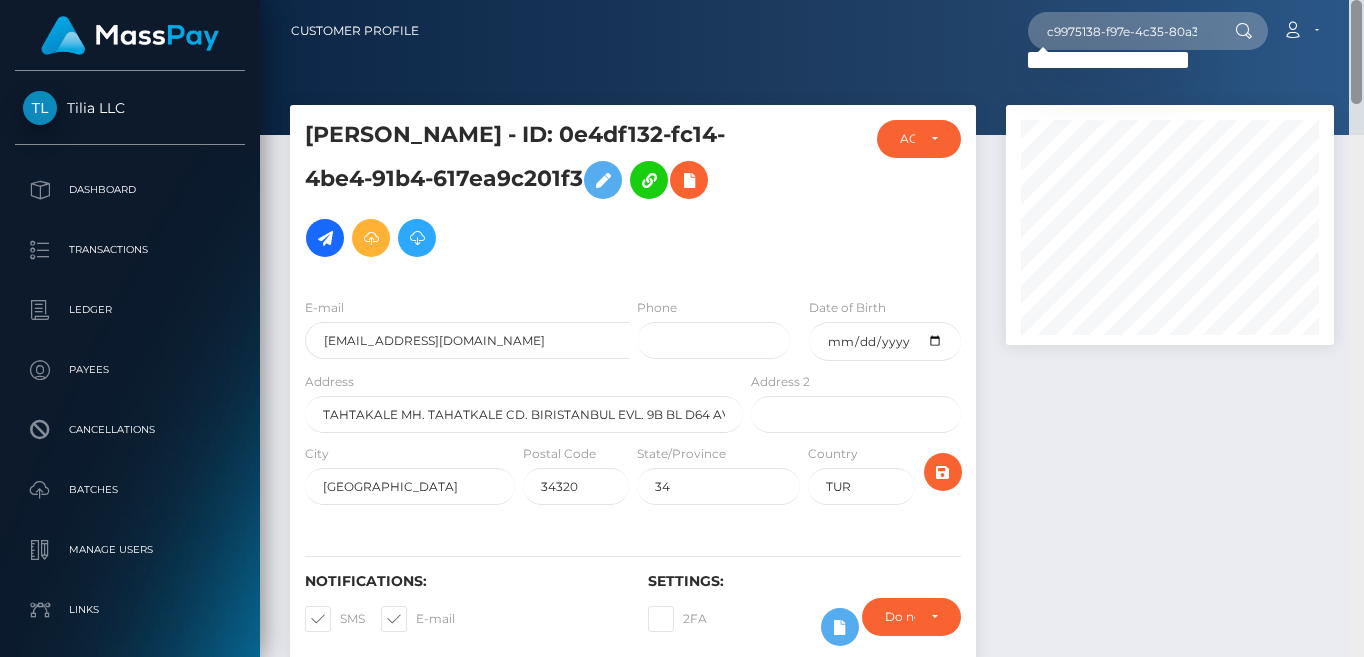 drag, startPoint x: 1040, startPoint y: 483, endPoint x: 1363, endPoint y: 307, distance: 367.8383 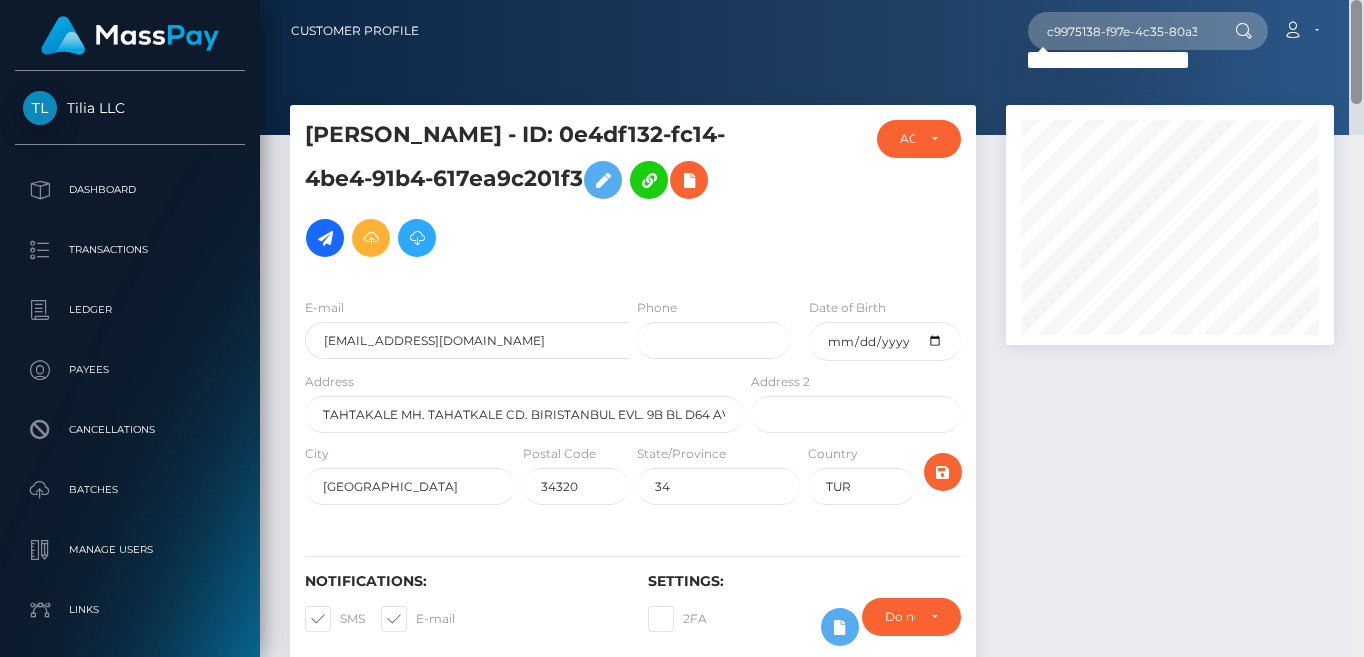 click at bounding box center (1170, 395) 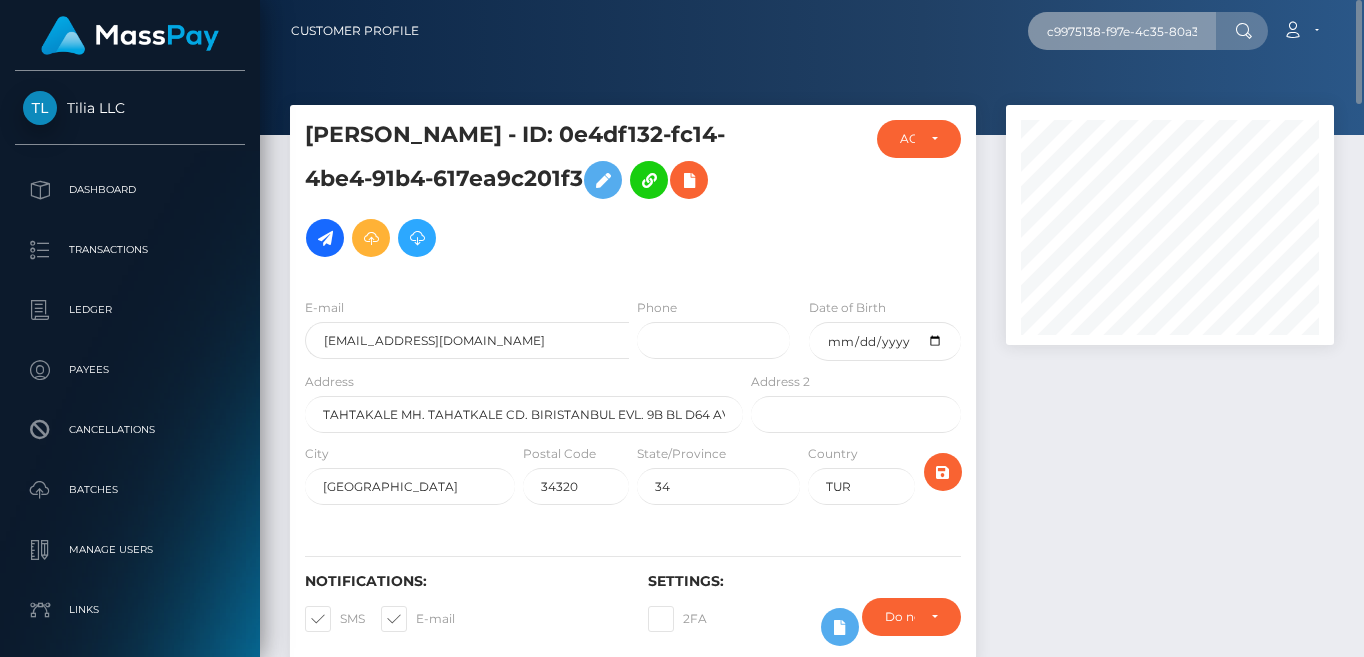 click on "c9975138-f97e-4c35-80a3-427a572d83dc" at bounding box center (1122, 31) 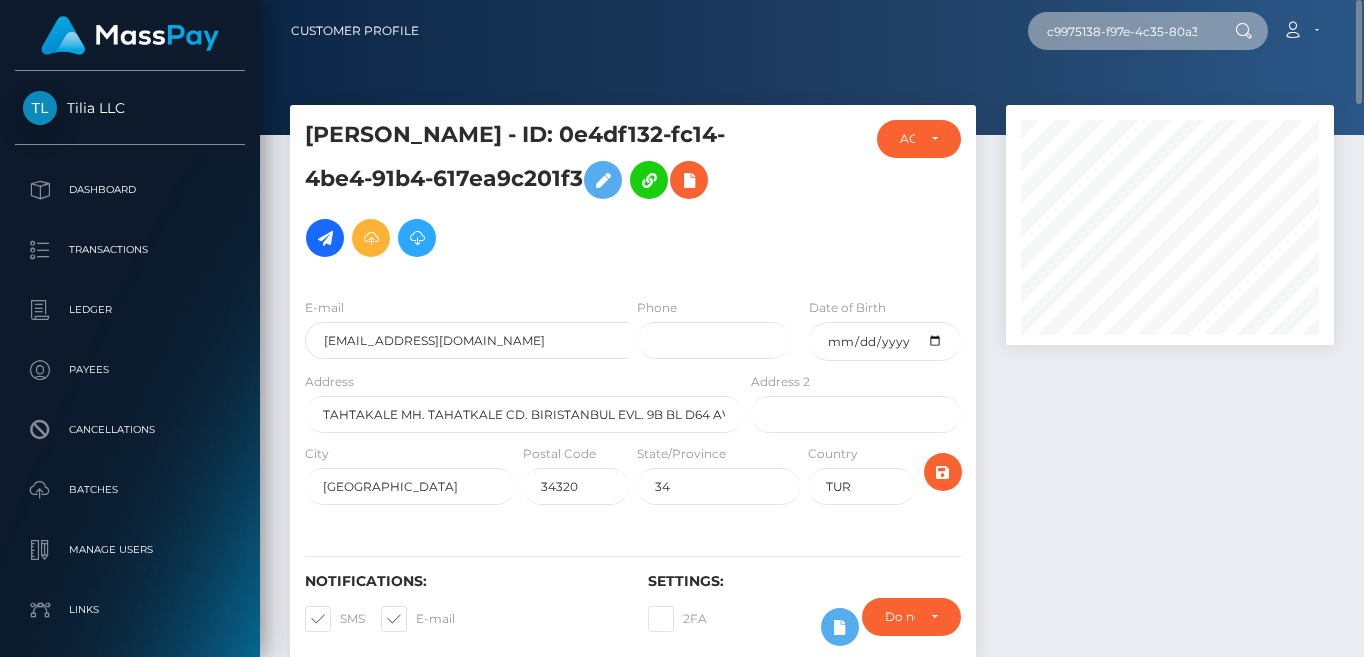 click on "c9975138-f97e-4c35-80a3-427a572d83dc" at bounding box center (1122, 31) 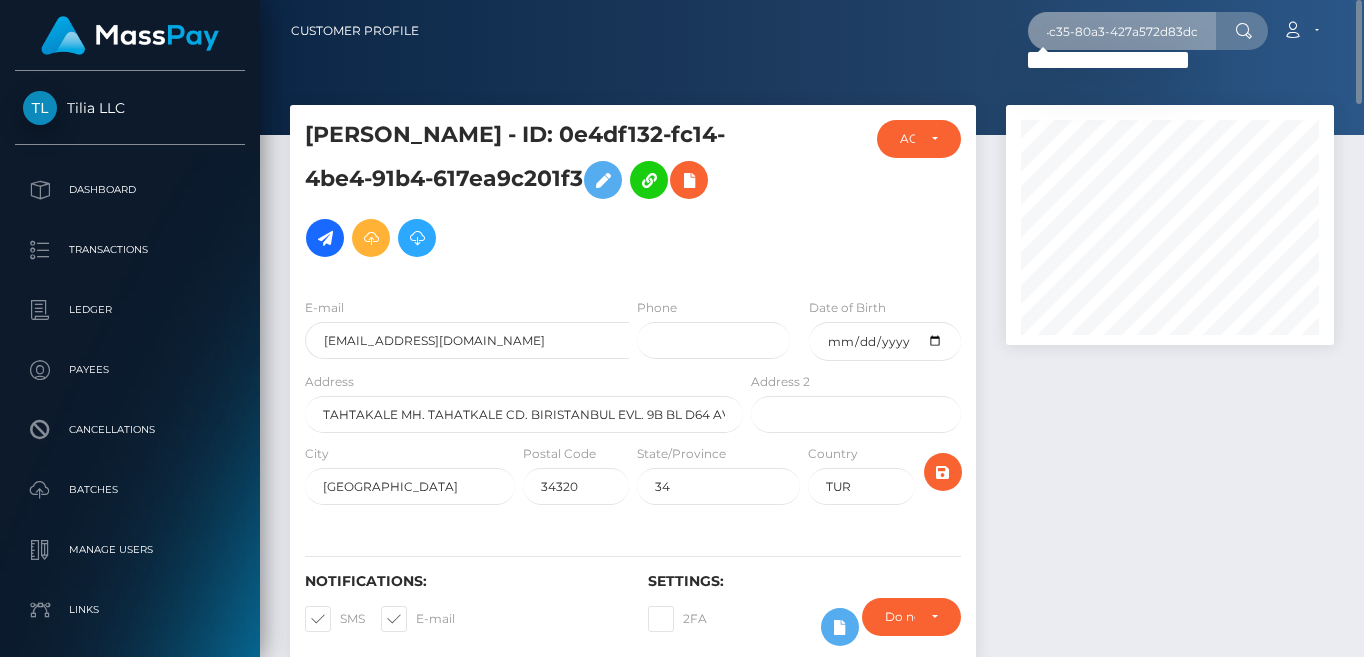 scroll, scrollTop: 0, scrollLeft: 0, axis: both 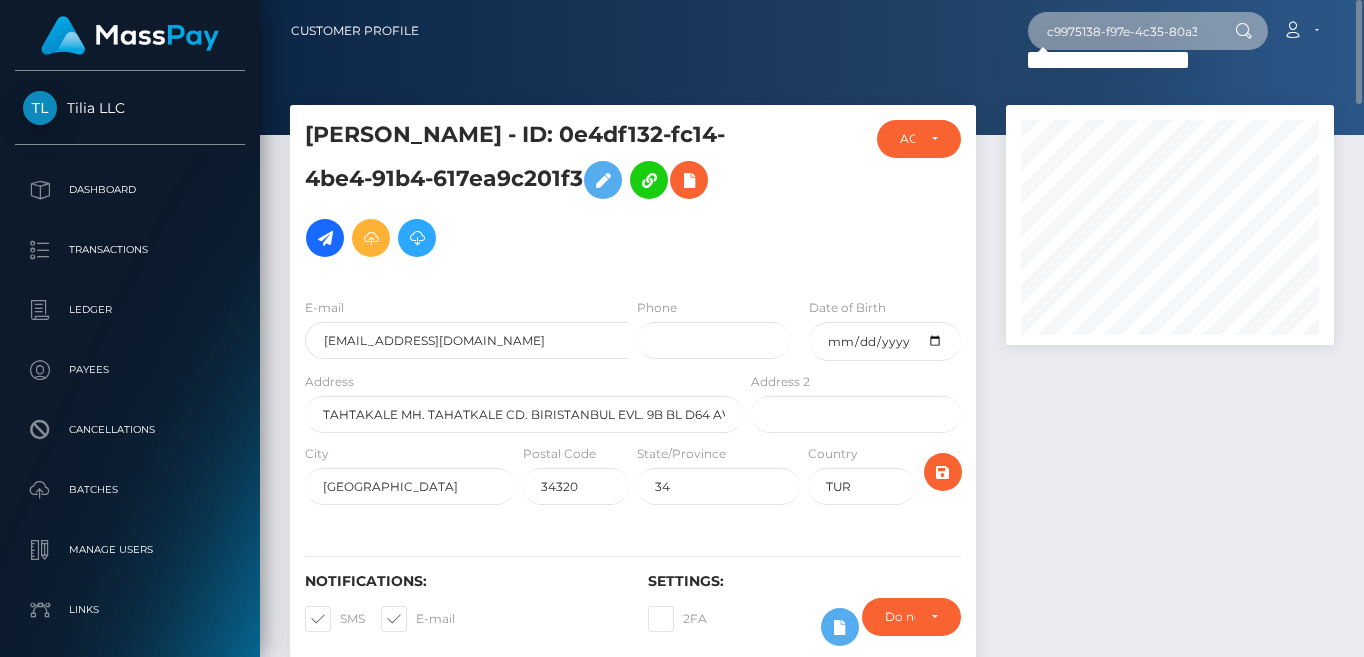 click on "c9975138-f97e-4c35-80a3-427a572d83dc" at bounding box center [1122, 31] 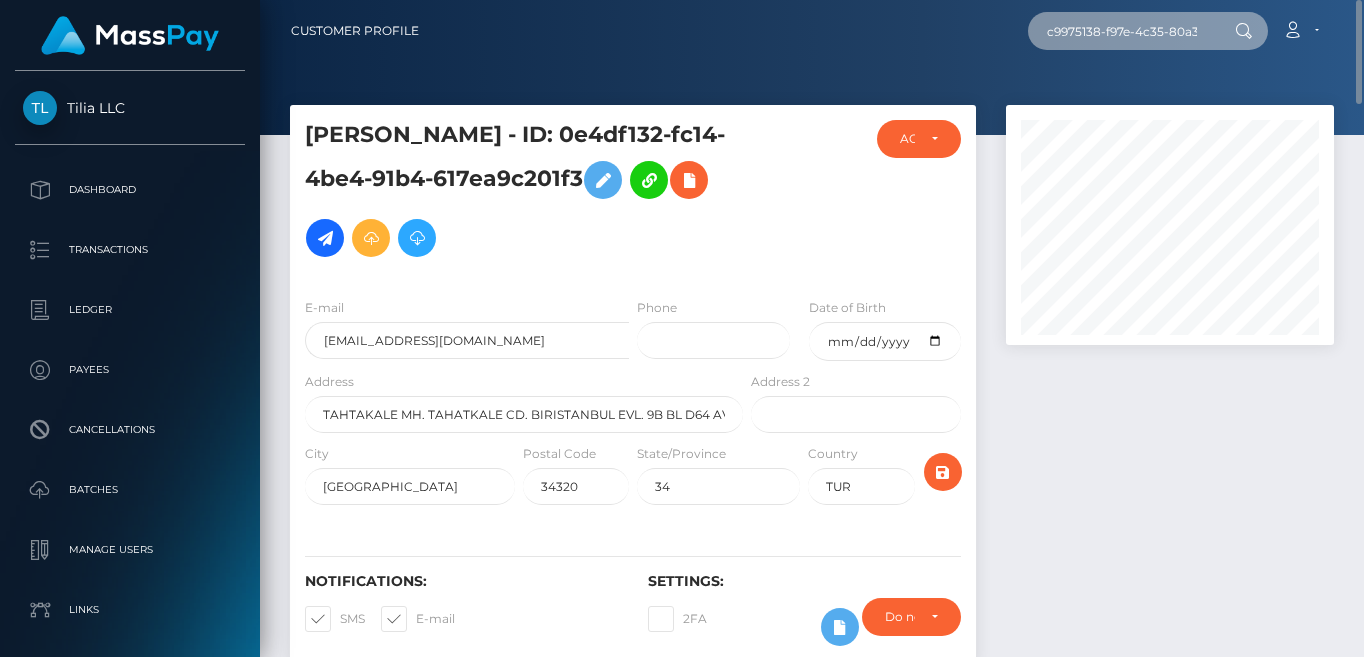 click on "c9975138-f97e-4c35-80a3-427a572d83dc" at bounding box center [1122, 31] 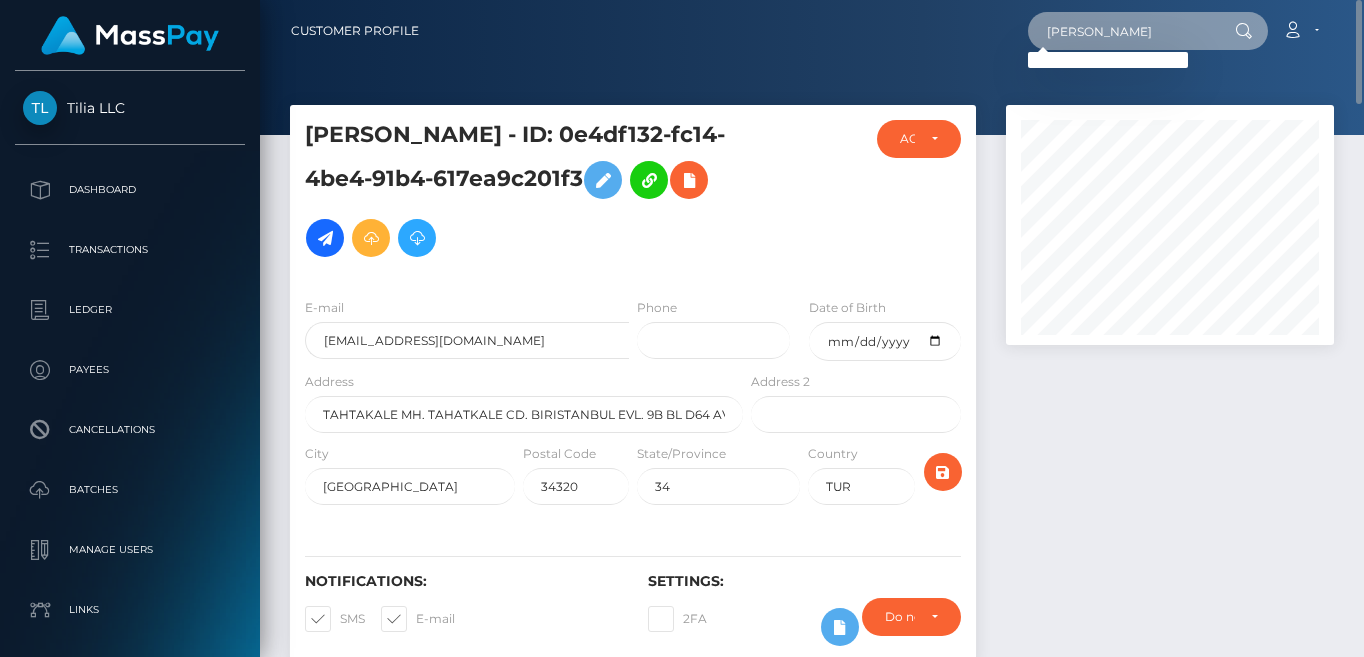 type on "SÜLEYMAN" 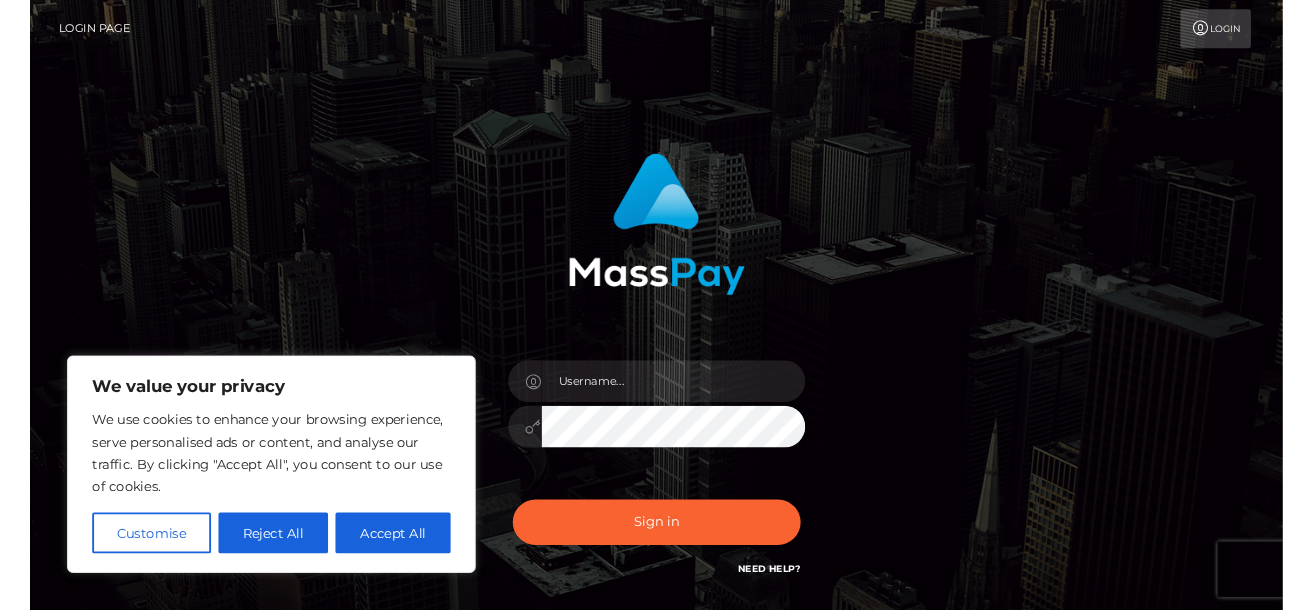 scroll, scrollTop: 0, scrollLeft: 0, axis: both 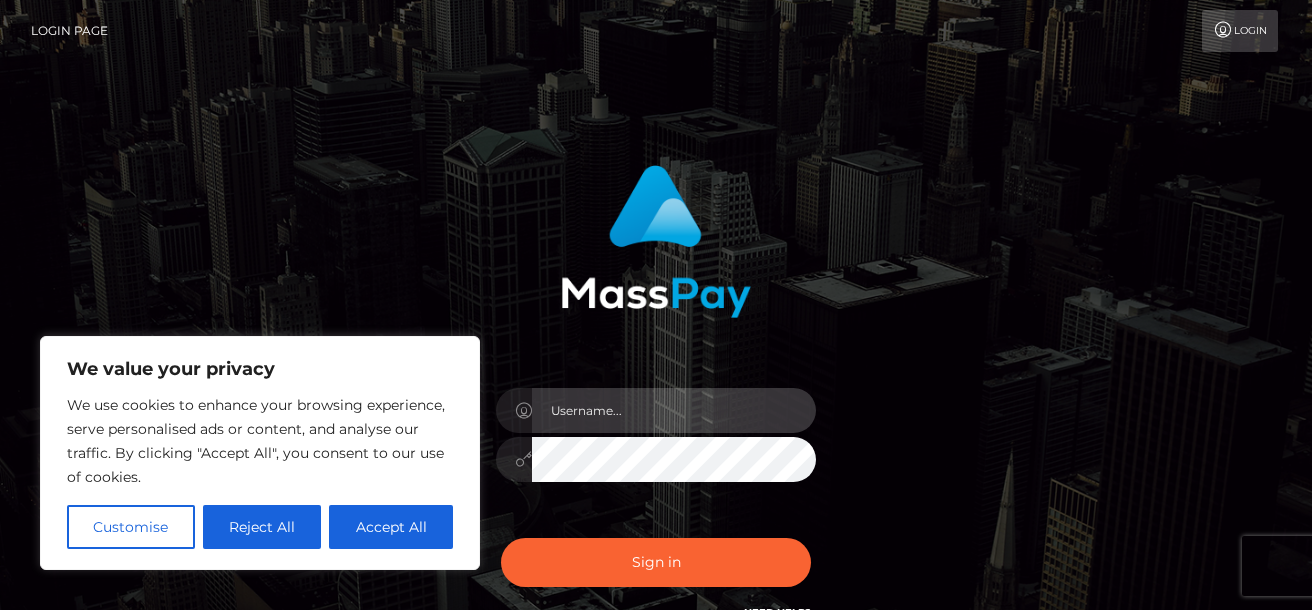 type on "[PERSON_NAME].tilia" 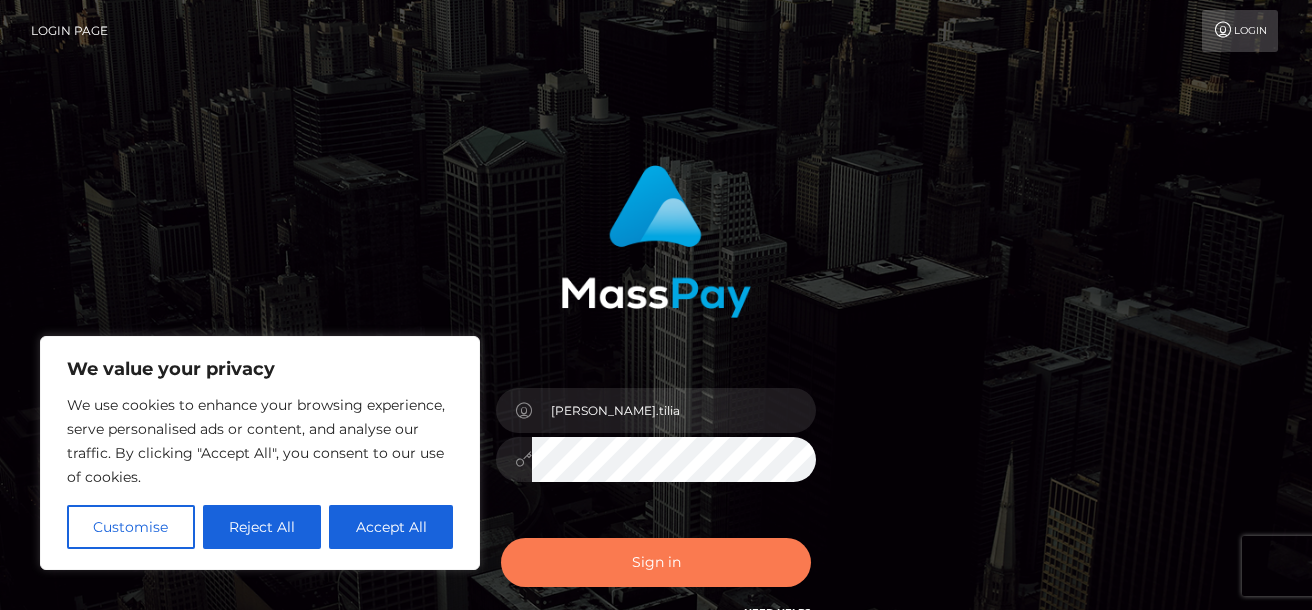 click on "Sign in" at bounding box center [656, 562] 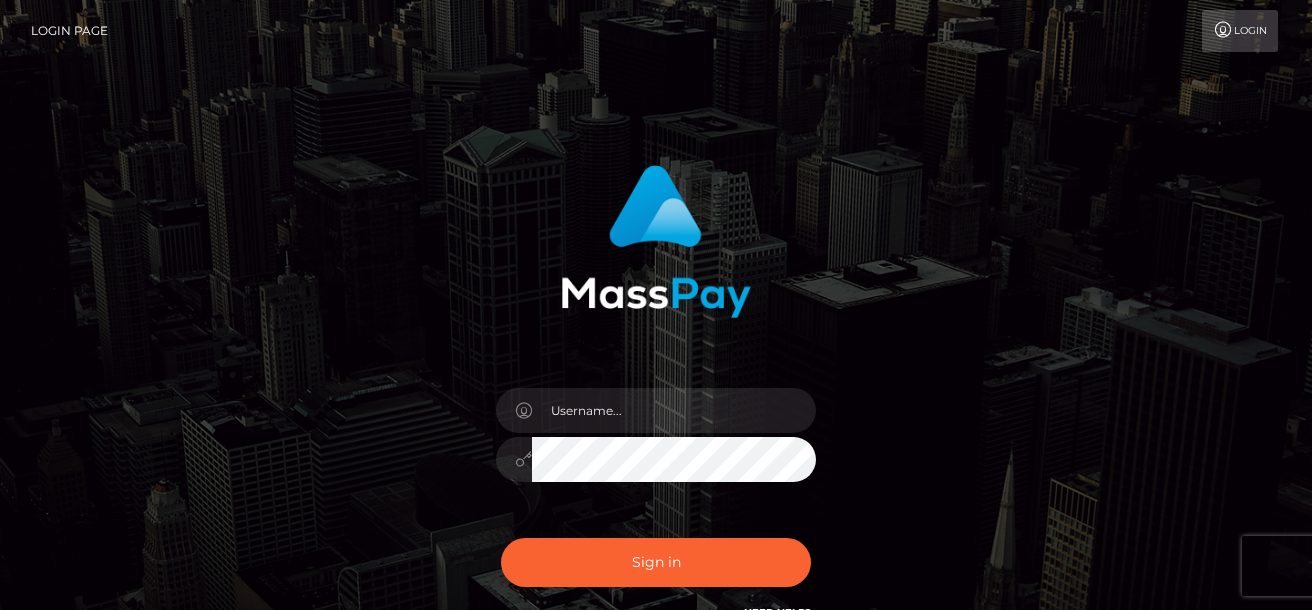 scroll, scrollTop: 0, scrollLeft: 0, axis: both 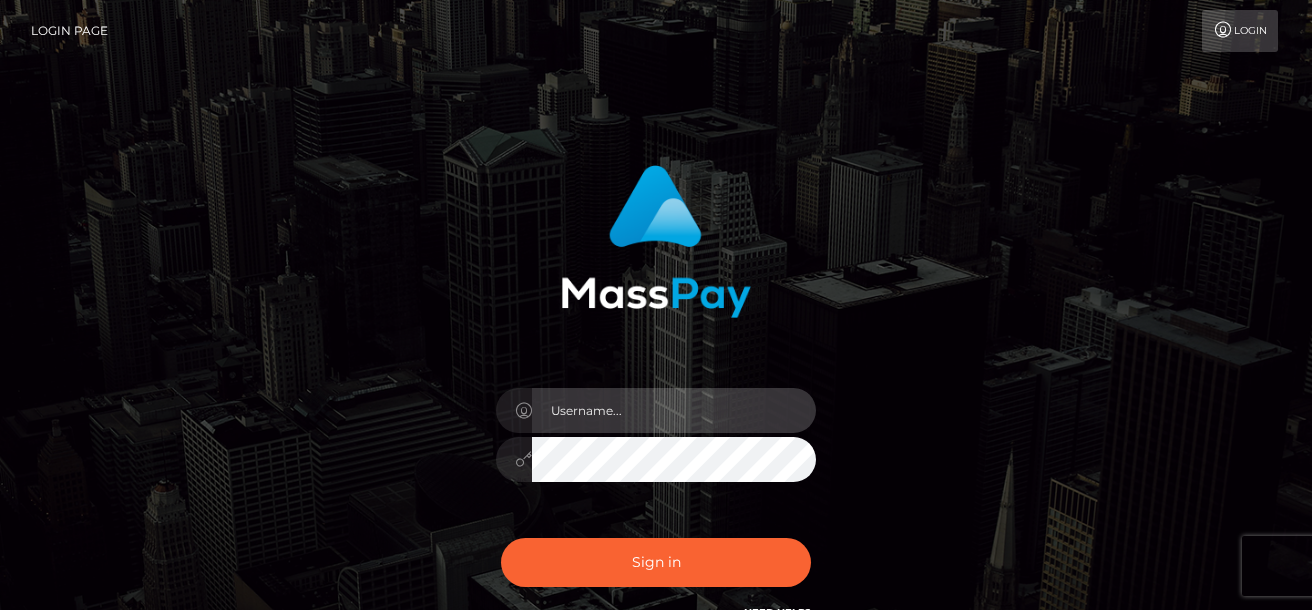 type on "matias.tilia" 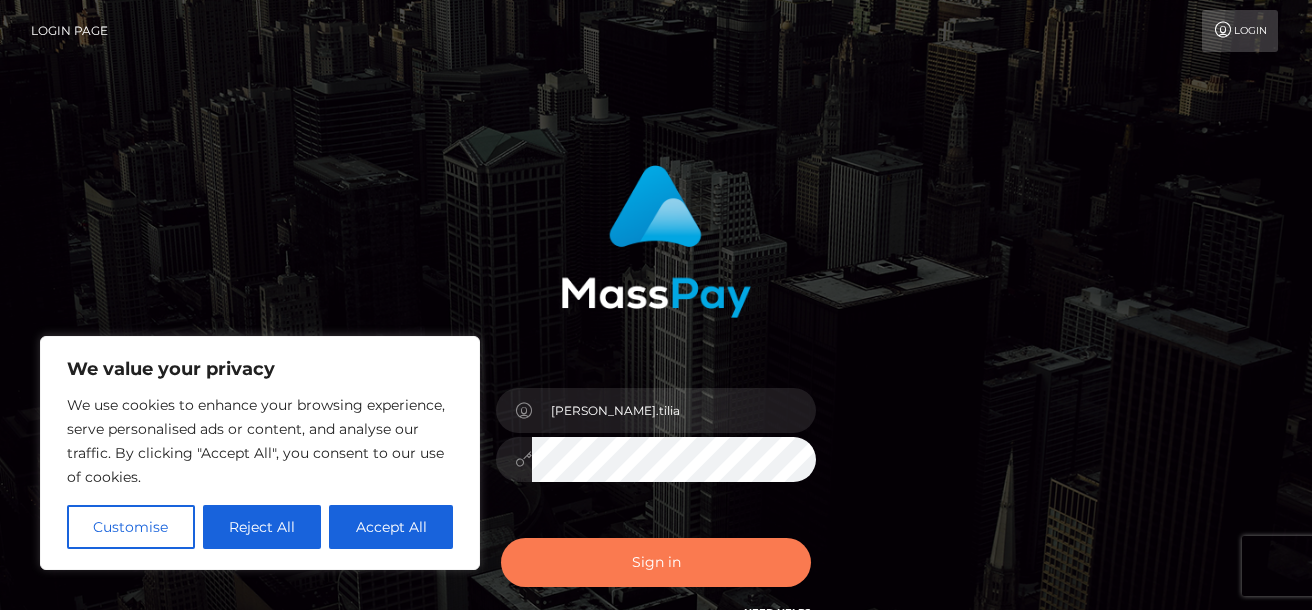 click on "Sign in" at bounding box center [656, 562] 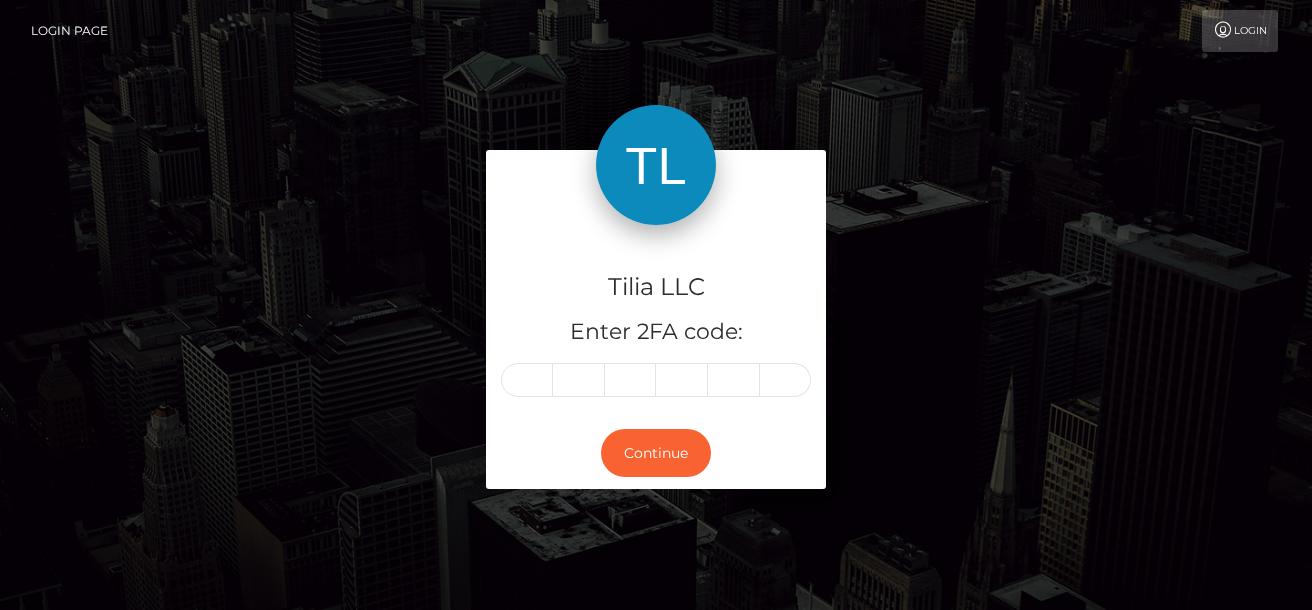 scroll, scrollTop: 0, scrollLeft: 0, axis: both 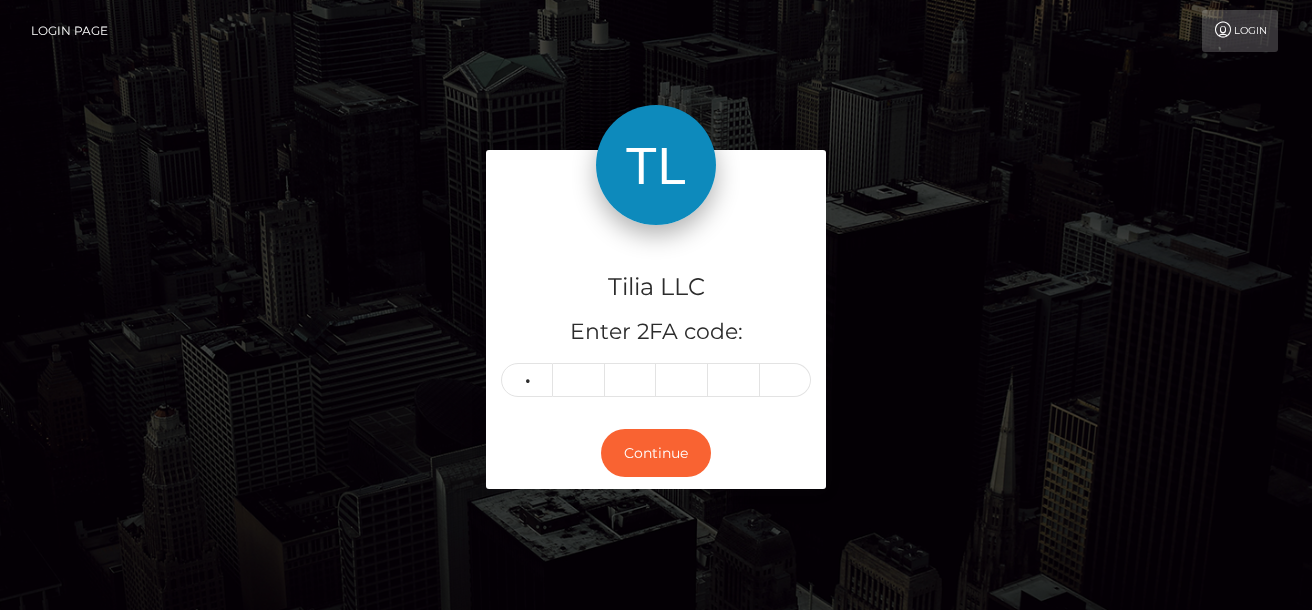 type on "6" 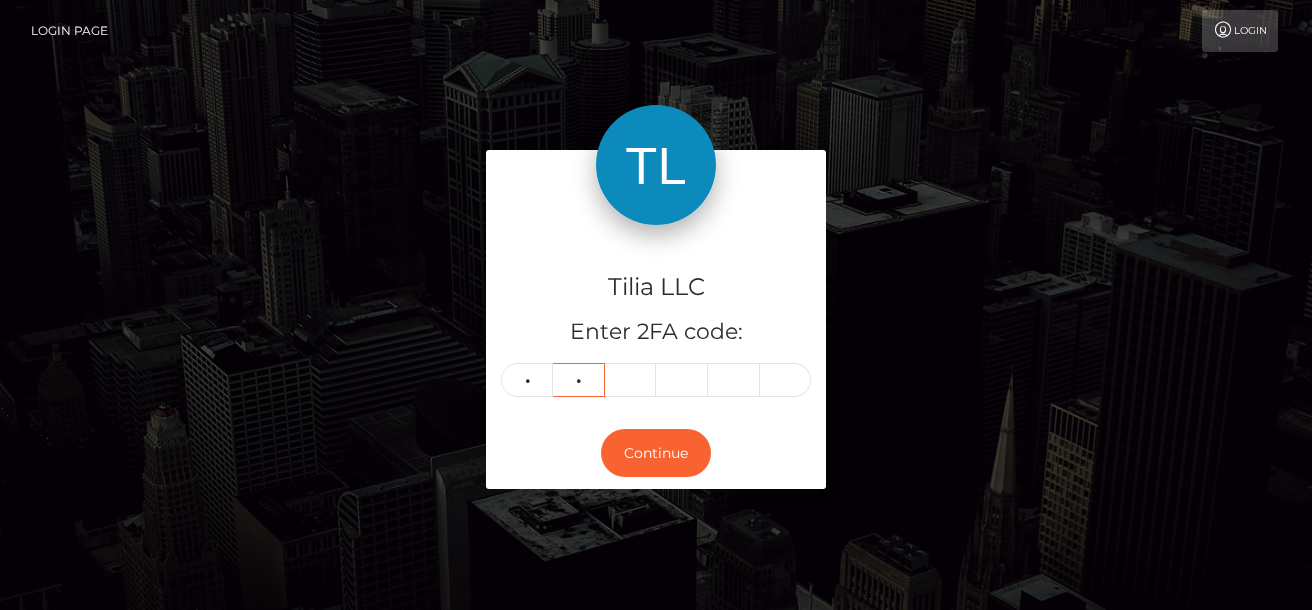 type on "8" 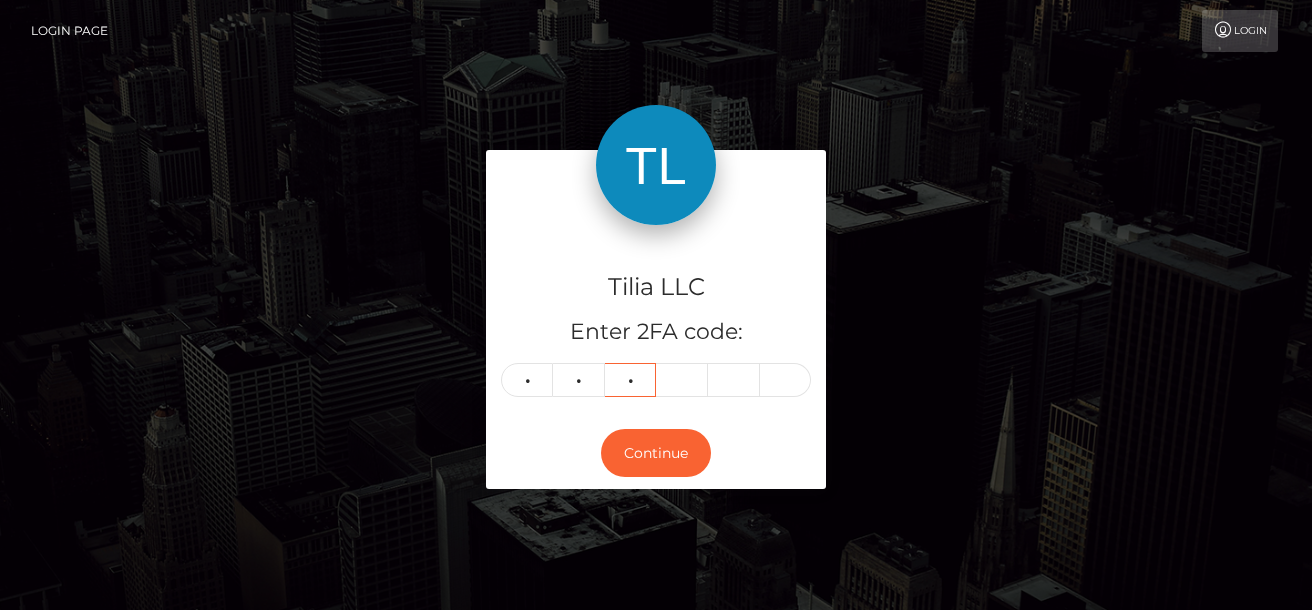 type on "4" 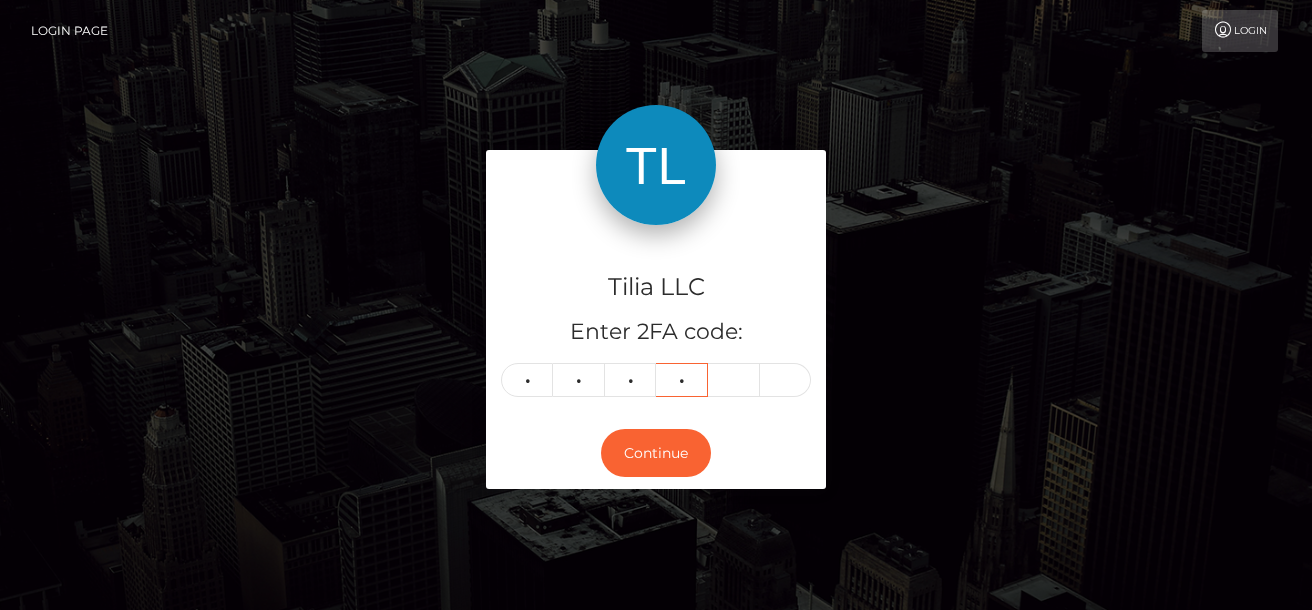 type on "5" 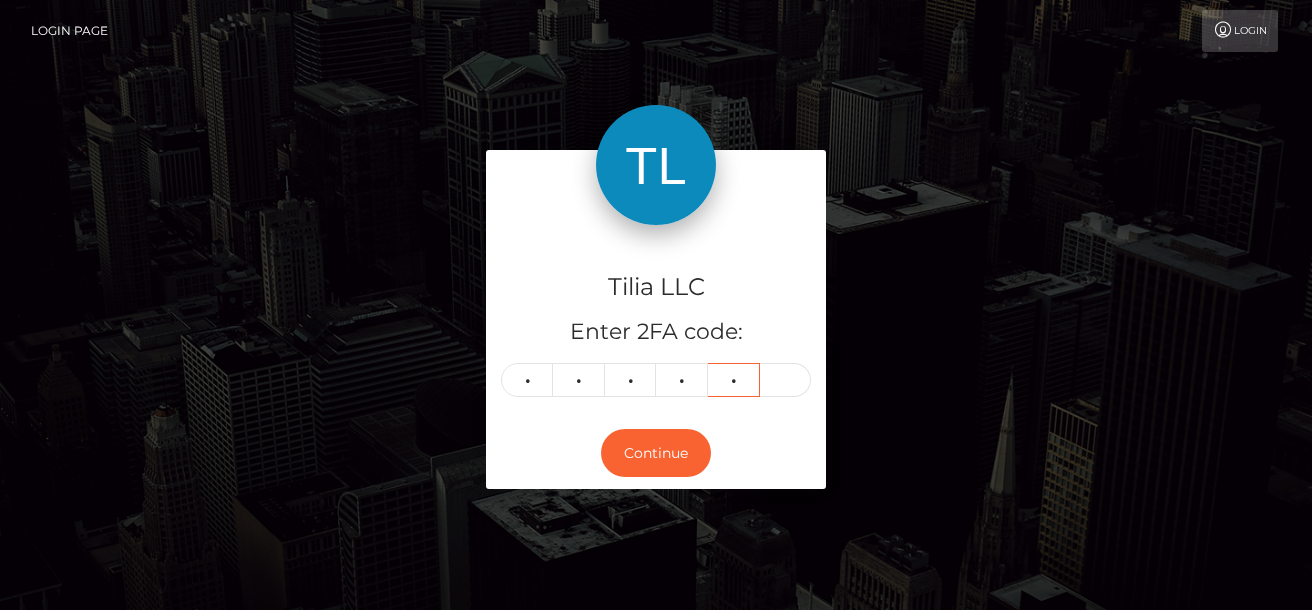 type on "9" 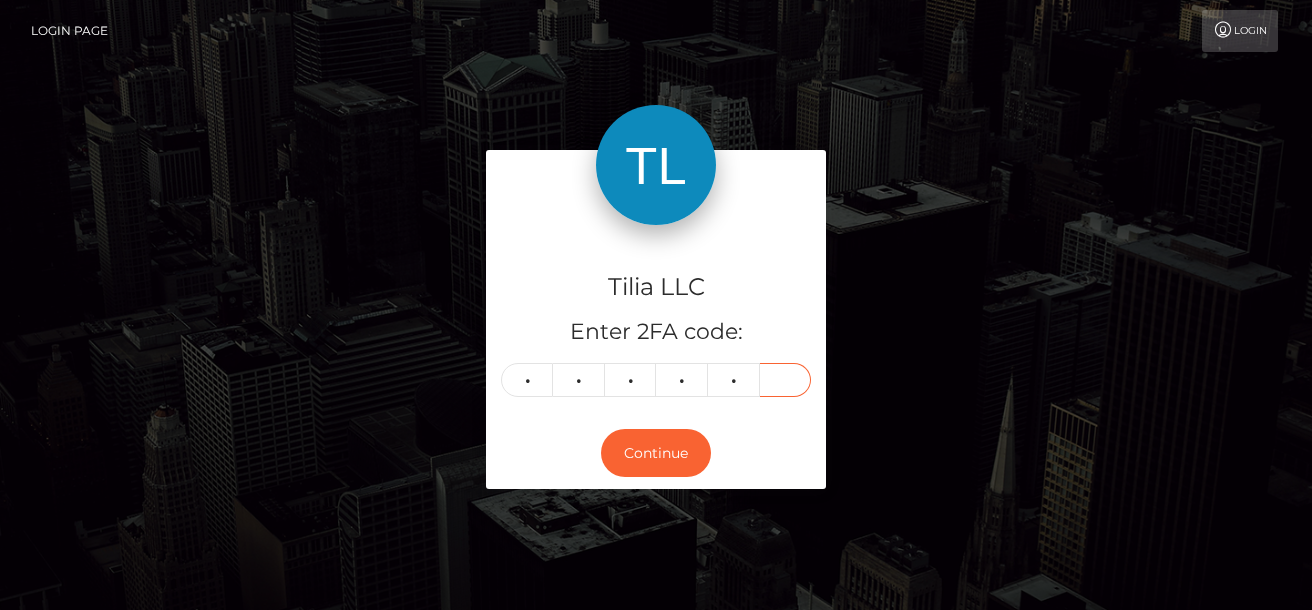 type on "6" 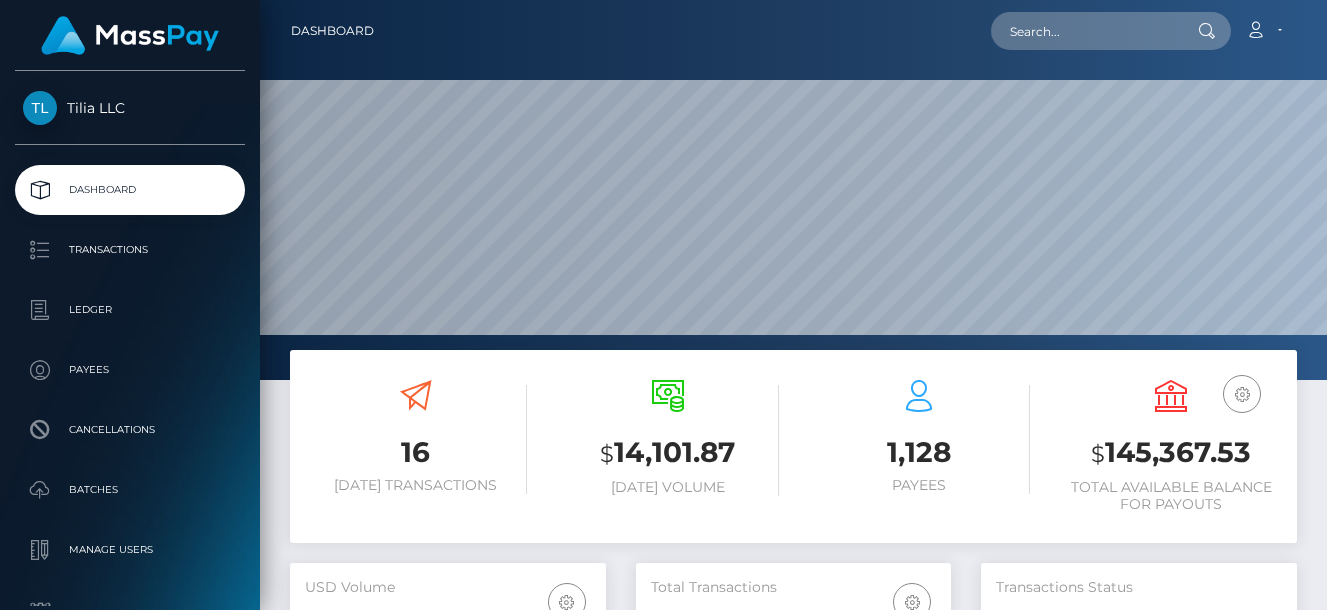 scroll, scrollTop: 0, scrollLeft: 0, axis: both 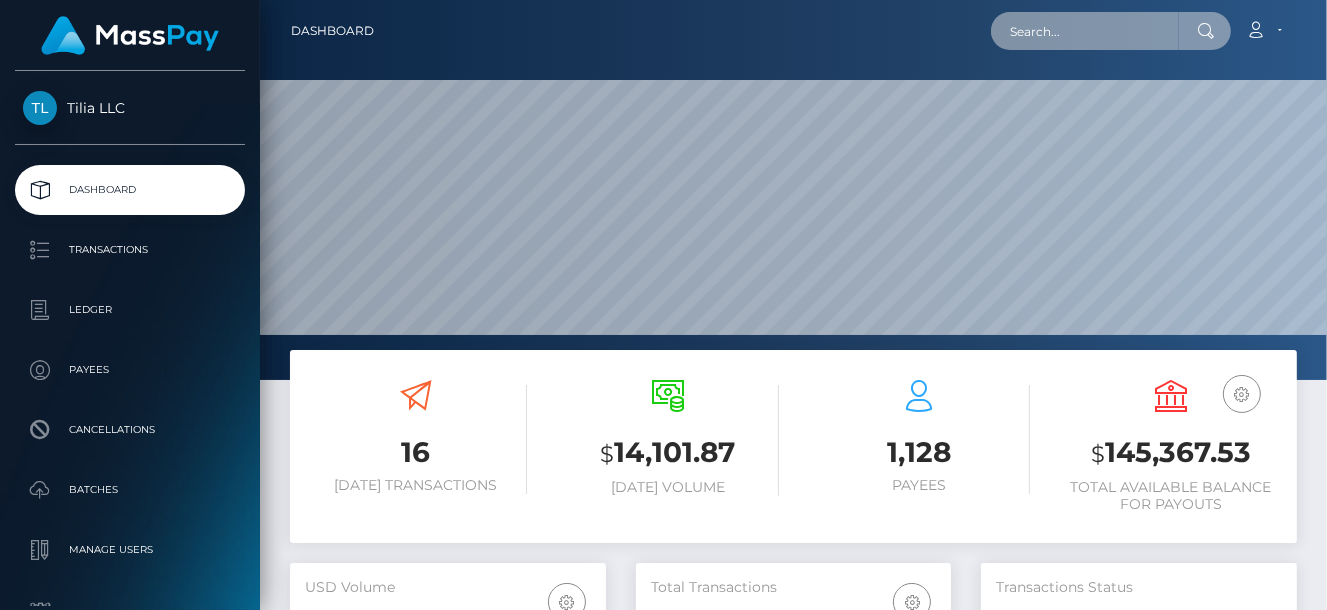 click at bounding box center (1085, 31) 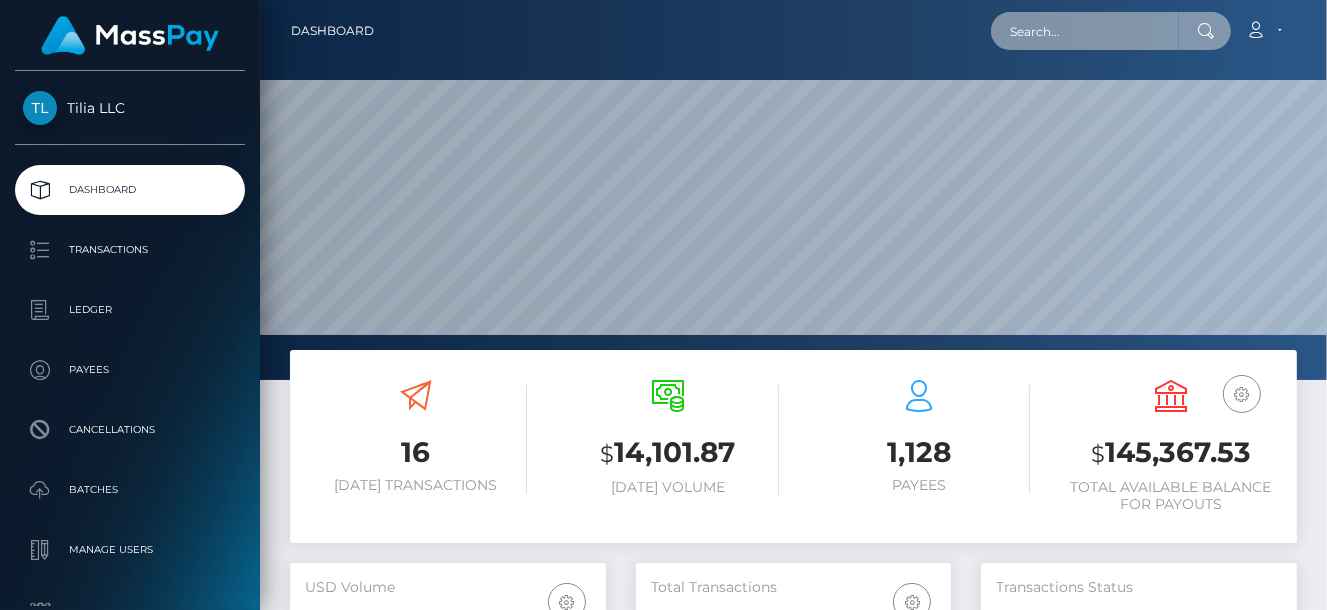 paste on "0e4df132-fc14-4be4-91b4-617ea9c201f3" 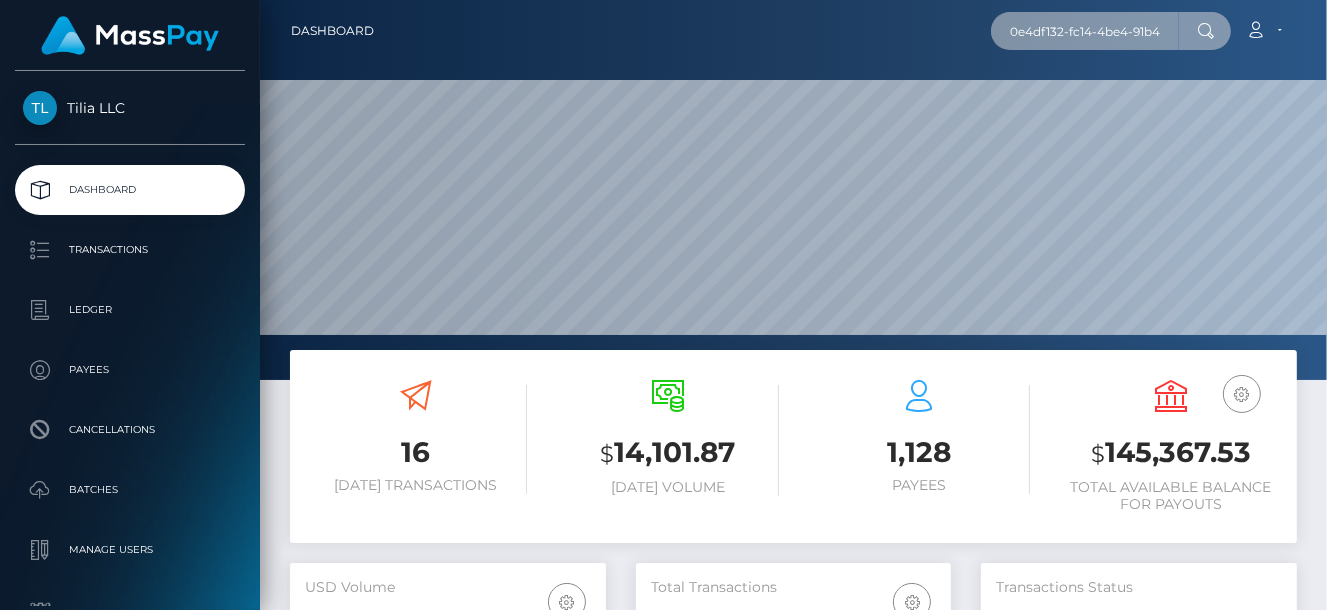 scroll, scrollTop: 0, scrollLeft: 83, axis: horizontal 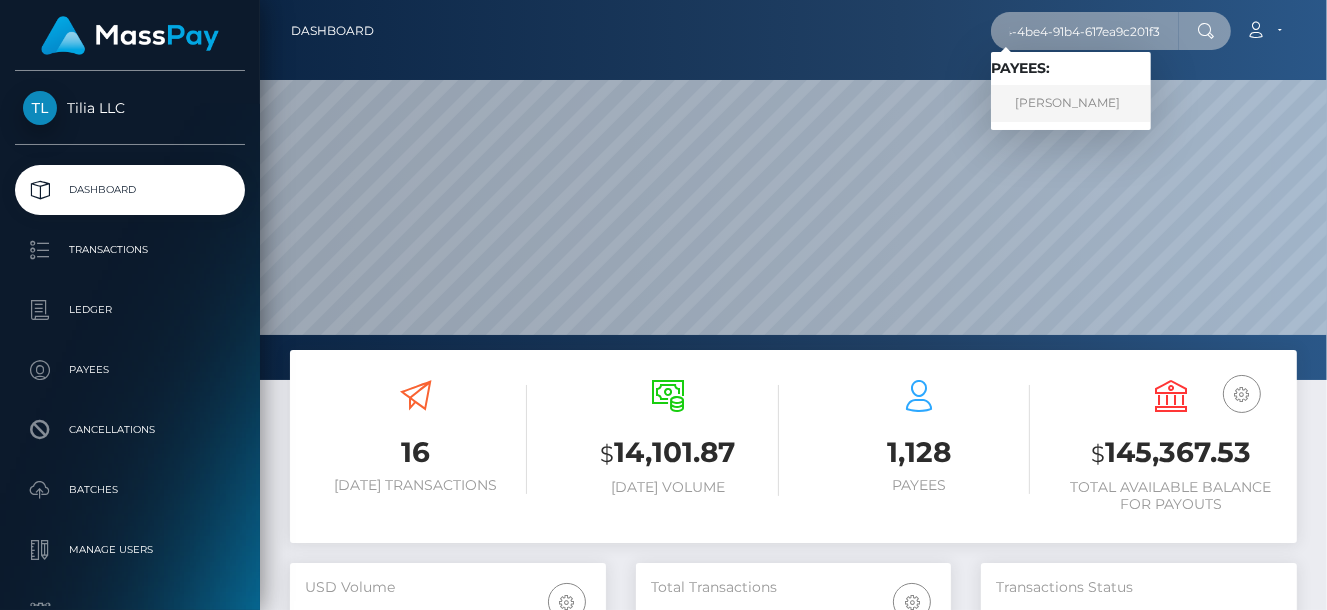type on "0e4df132-fc14-4be4-91b4-617ea9c201f3" 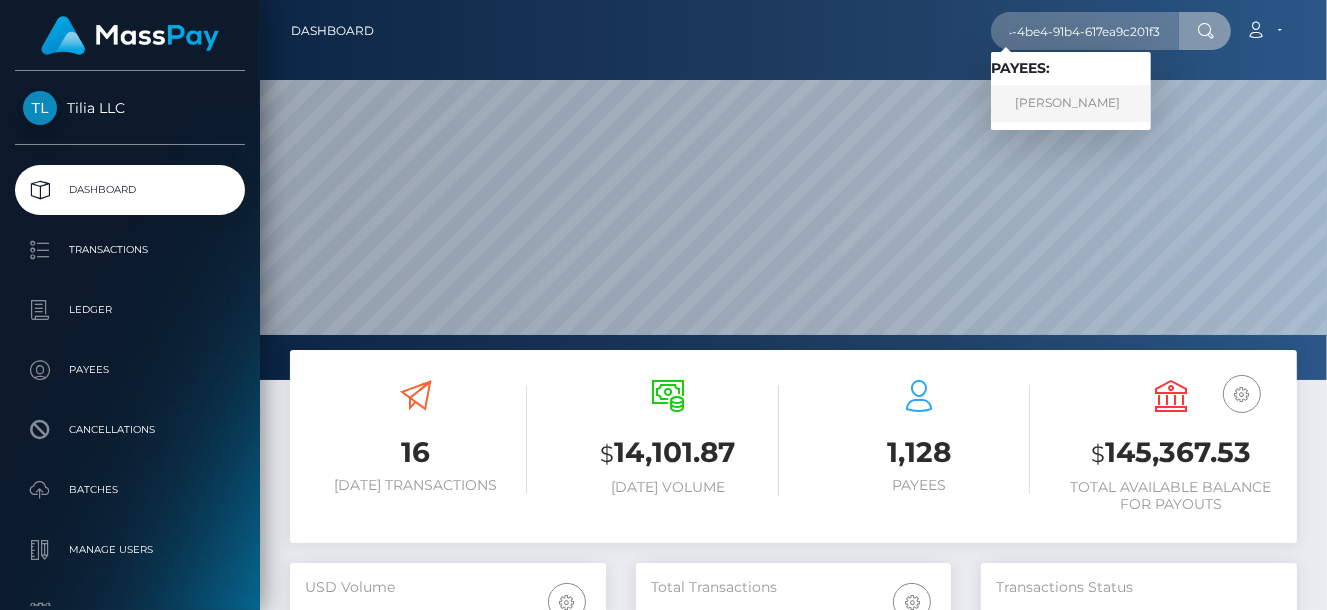 scroll, scrollTop: 0, scrollLeft: 0, axis: both 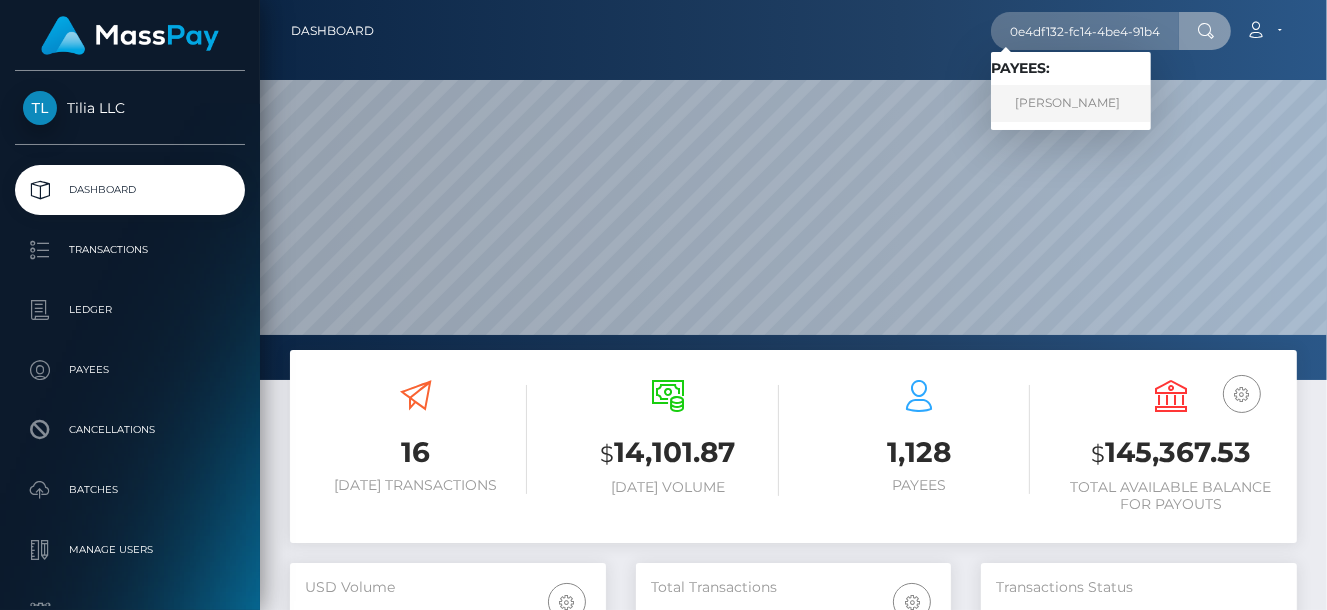 click on "Aida Simina  Demirgan" at bounding box center [1071, 103] 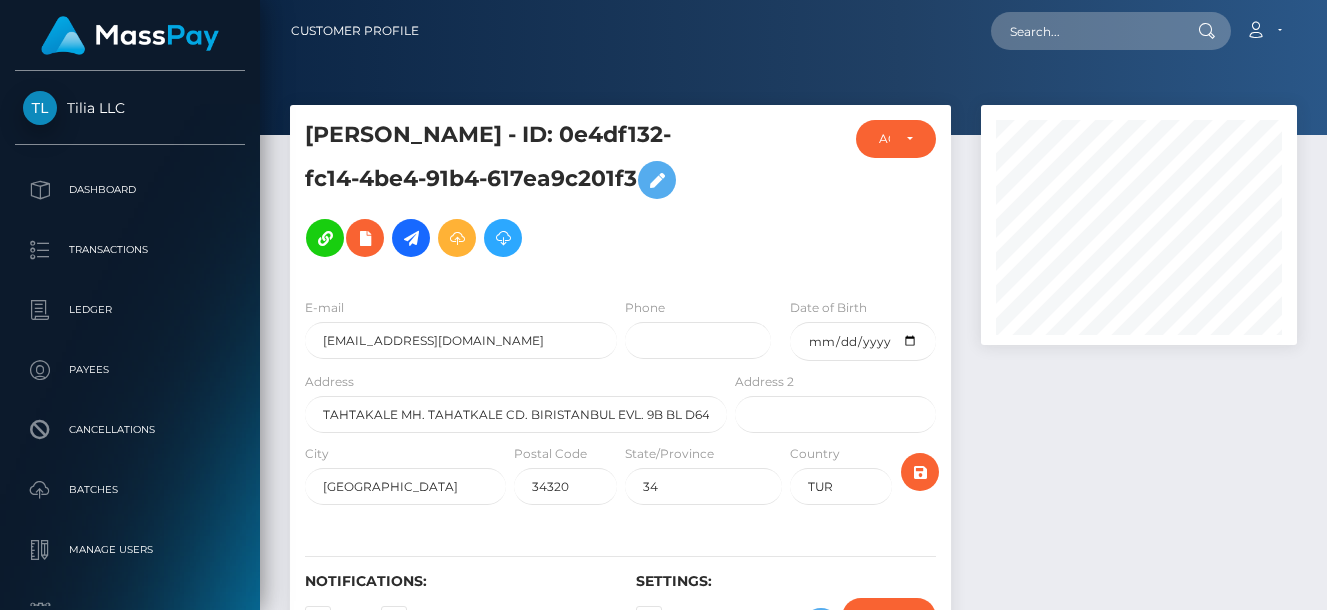 scroll, scrollTop: 0, scrollLeft: 0, axis: both 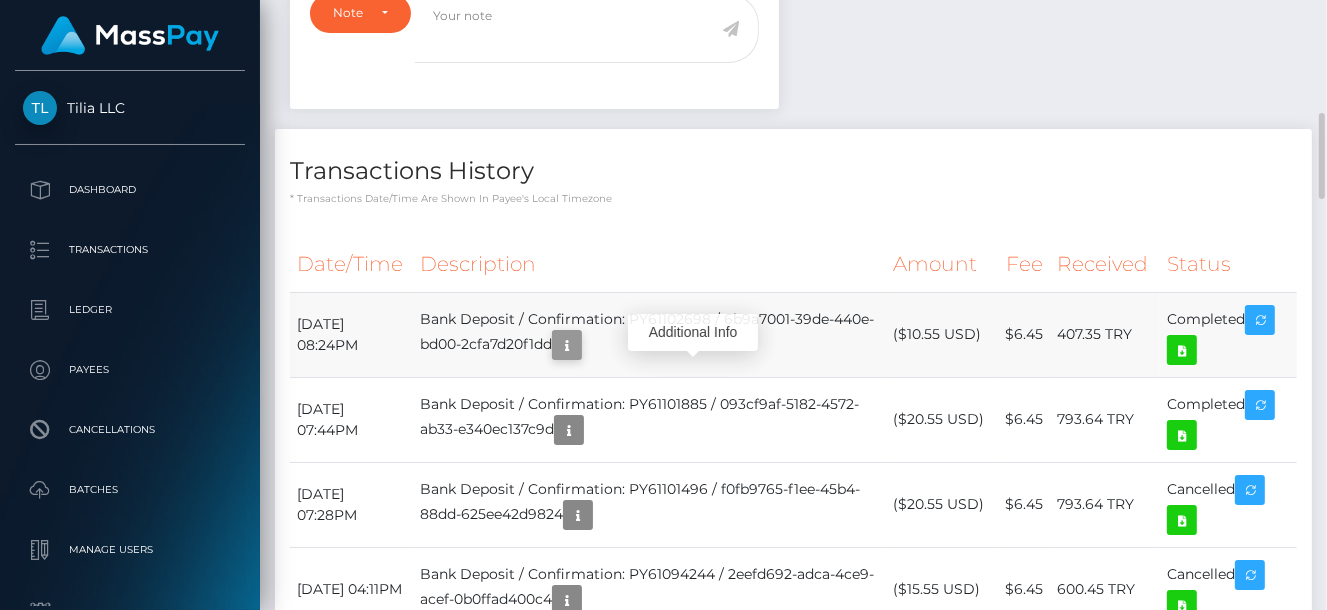 click at bounding box center (567, 345) 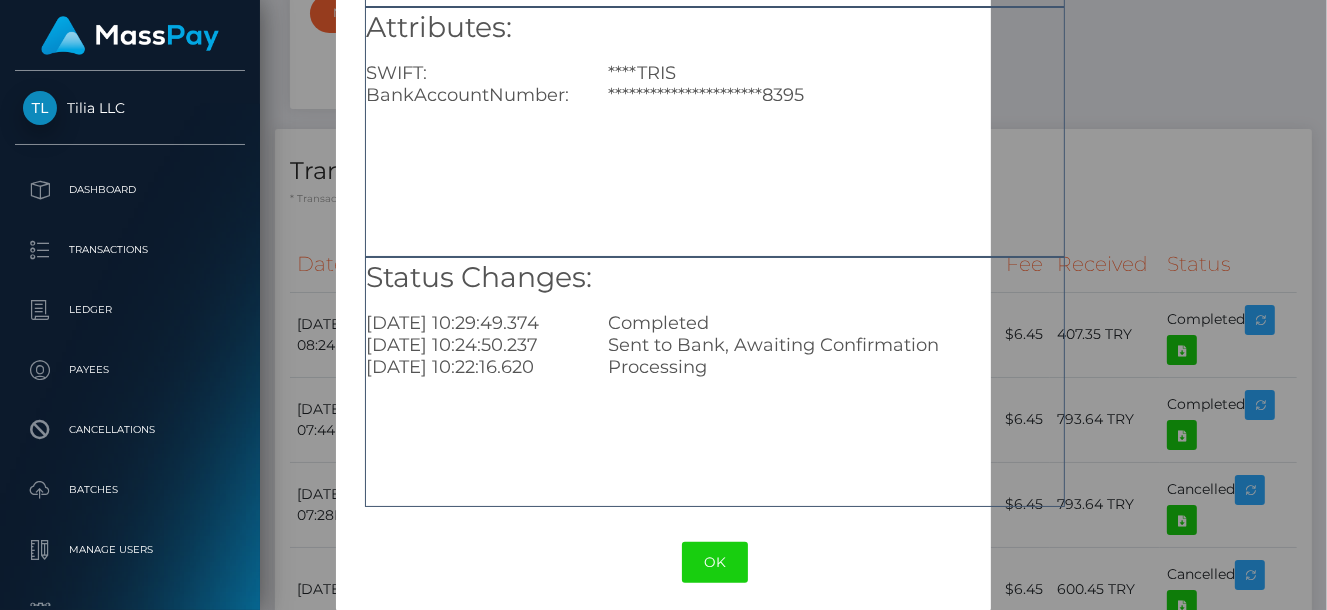 scroll, scrollTop: 341, scrollLeft: 0, axis: vertical 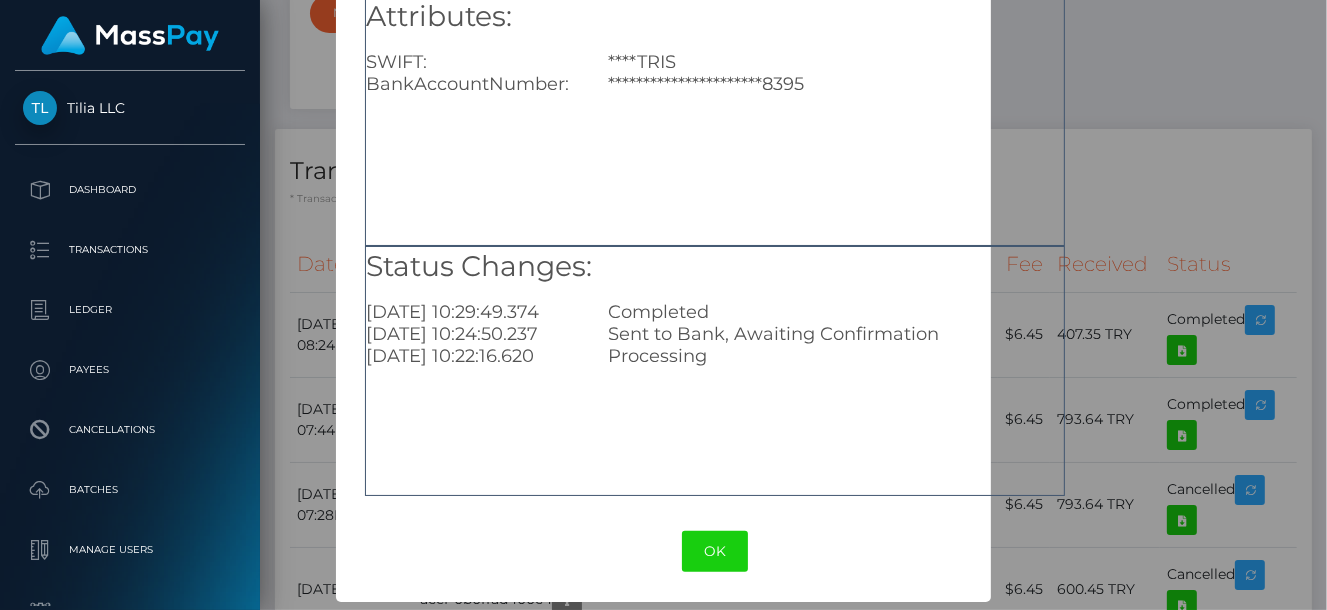 click on "**********" at bounding box center [663, 305] 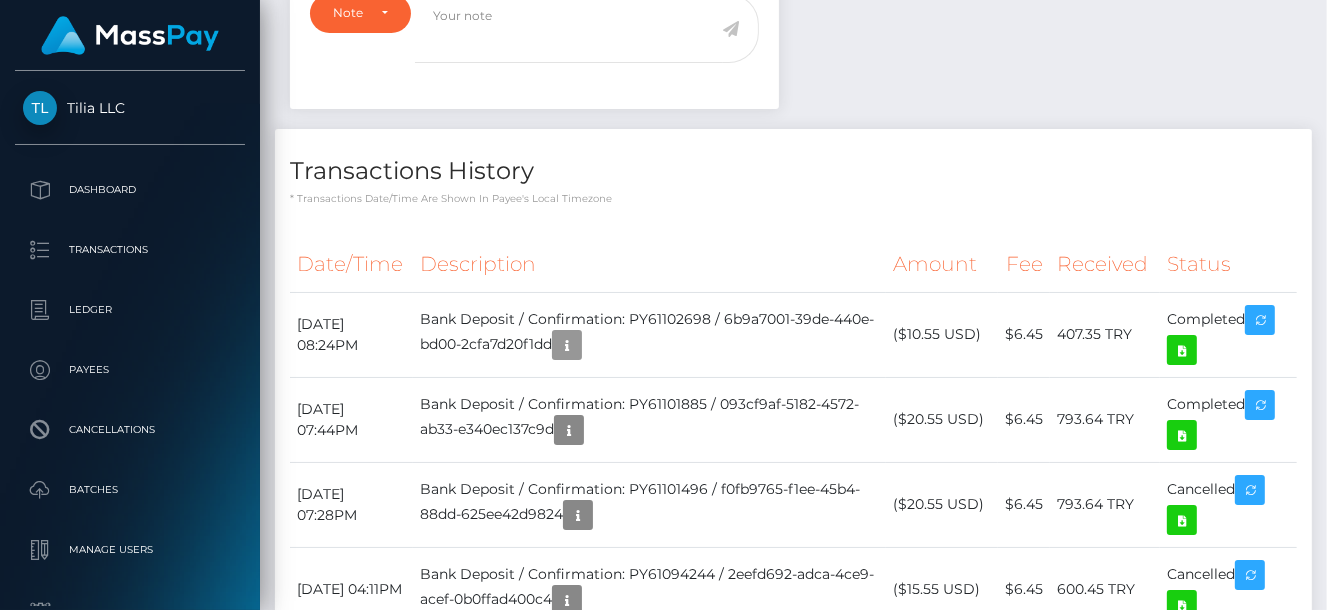 scroll, scrollTop: 240, scrollLeft: 316, axis: both 